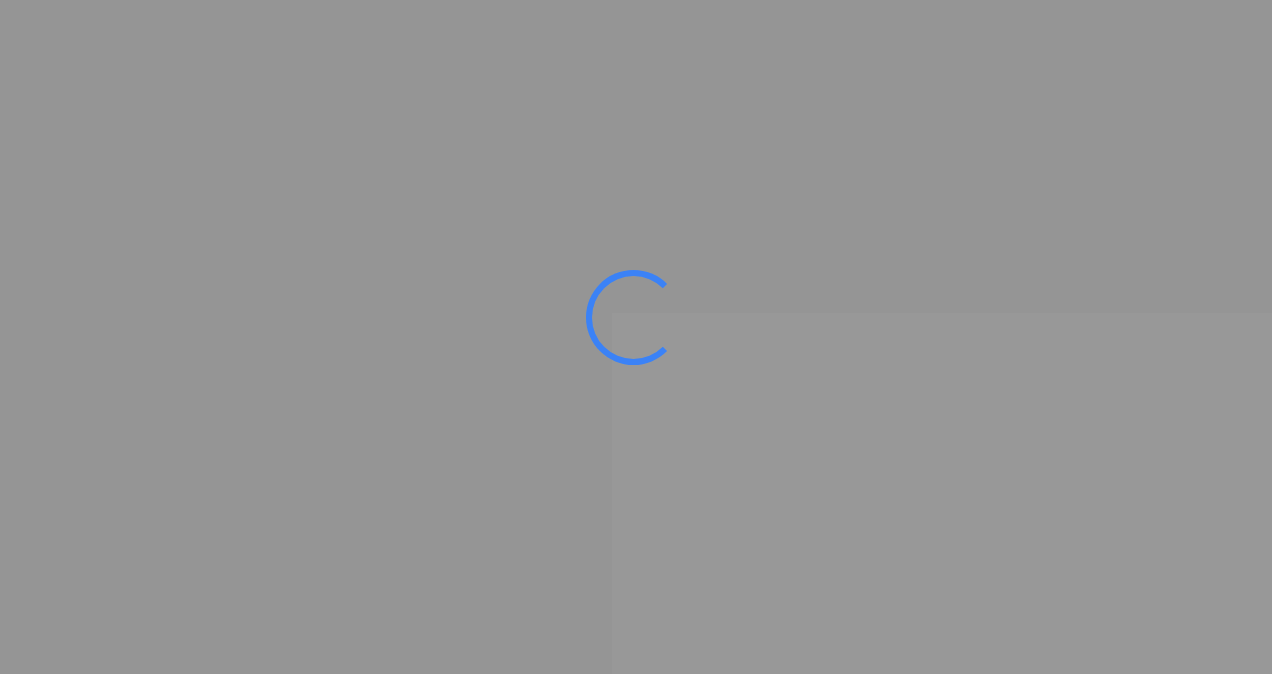 scroll, scrollTop: 0, scrollLeft: 0, axis: both 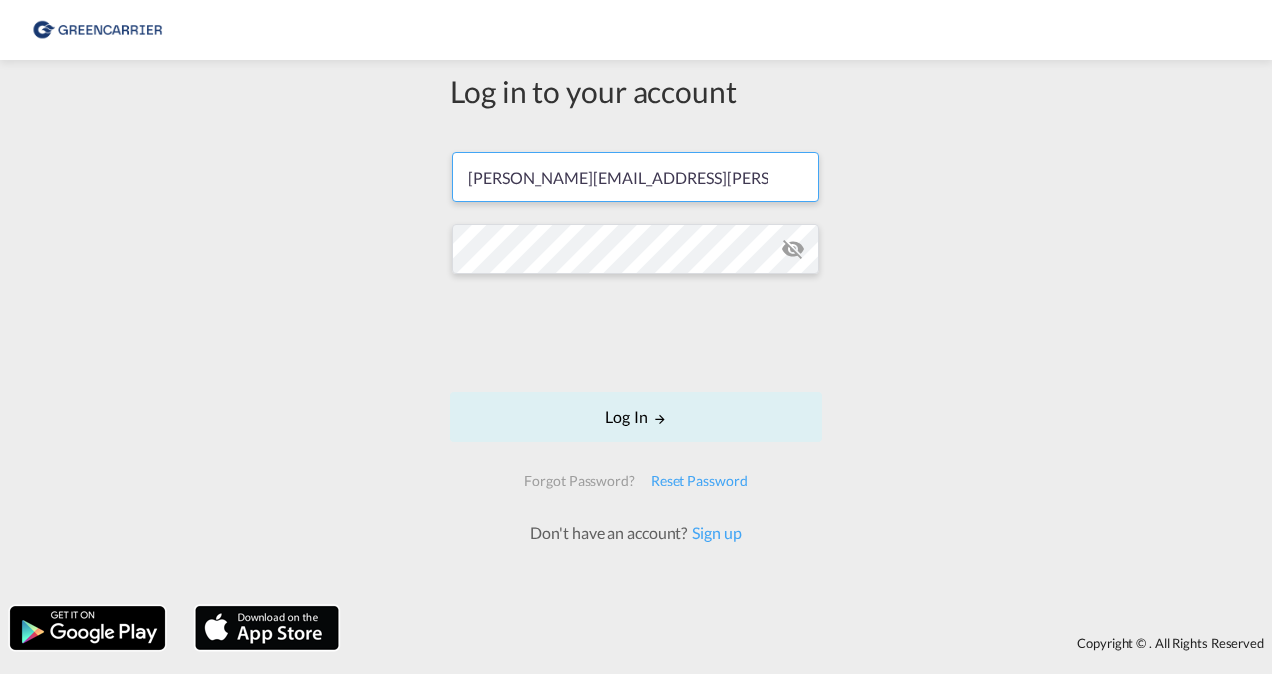 drag, startPoint x: 696, startPoint y: 180, endPoint x: 632, endPoint y: 184, distance: 64.12488 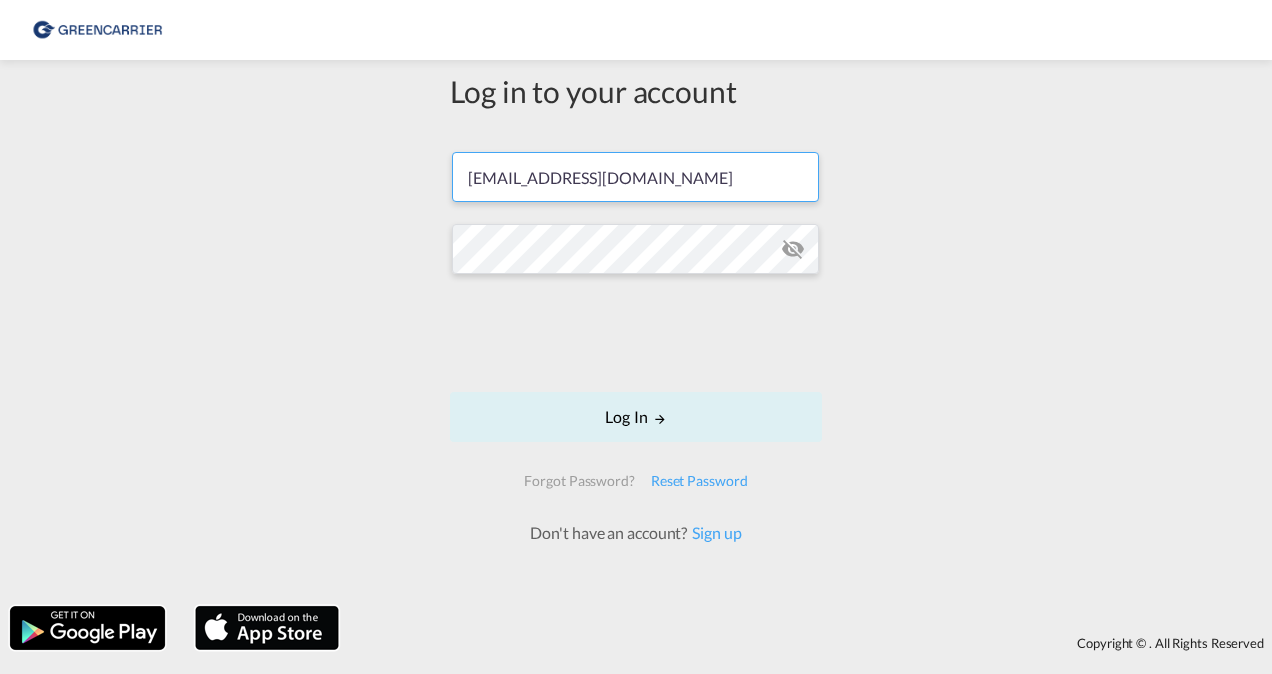 type on "[EMAIL_ADDRESS][DOMAIN_NAME]" 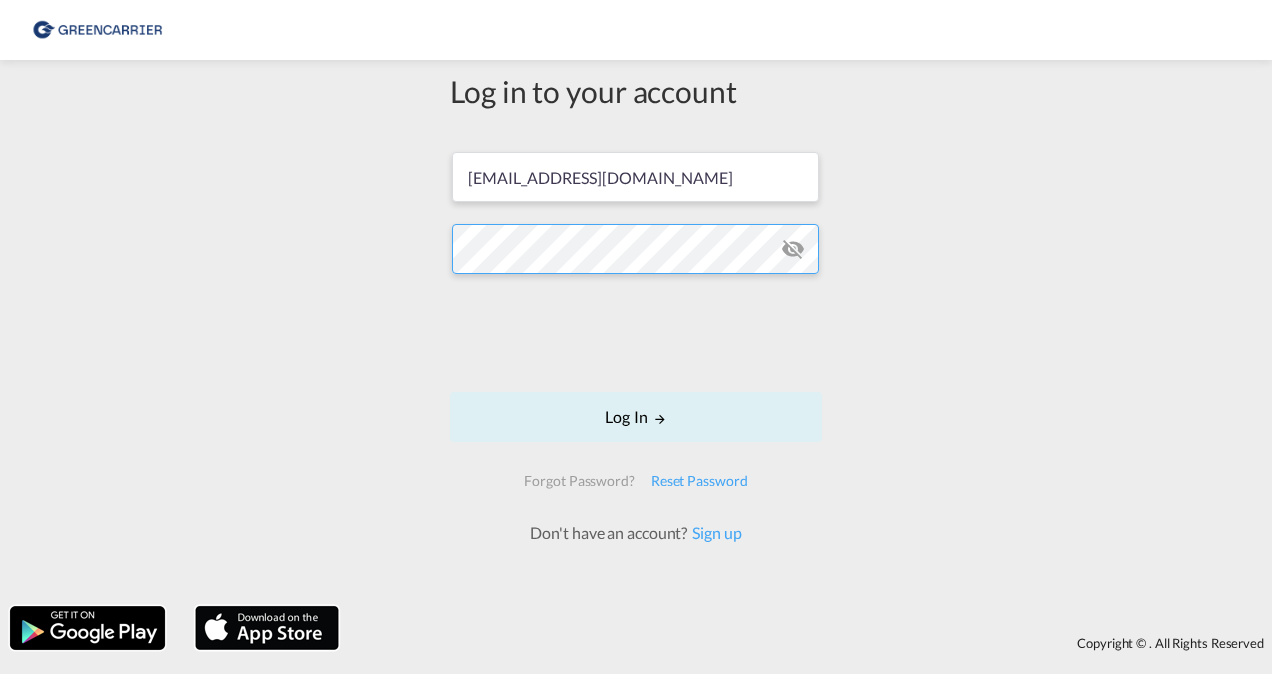 click on "Log in to your account [EMAIL_ADDRESS][DOMAIN_NAME]
Log In
Forgot Password?
Reset Password Don't have an account?  Sign up" at bounding box center (636, 333) 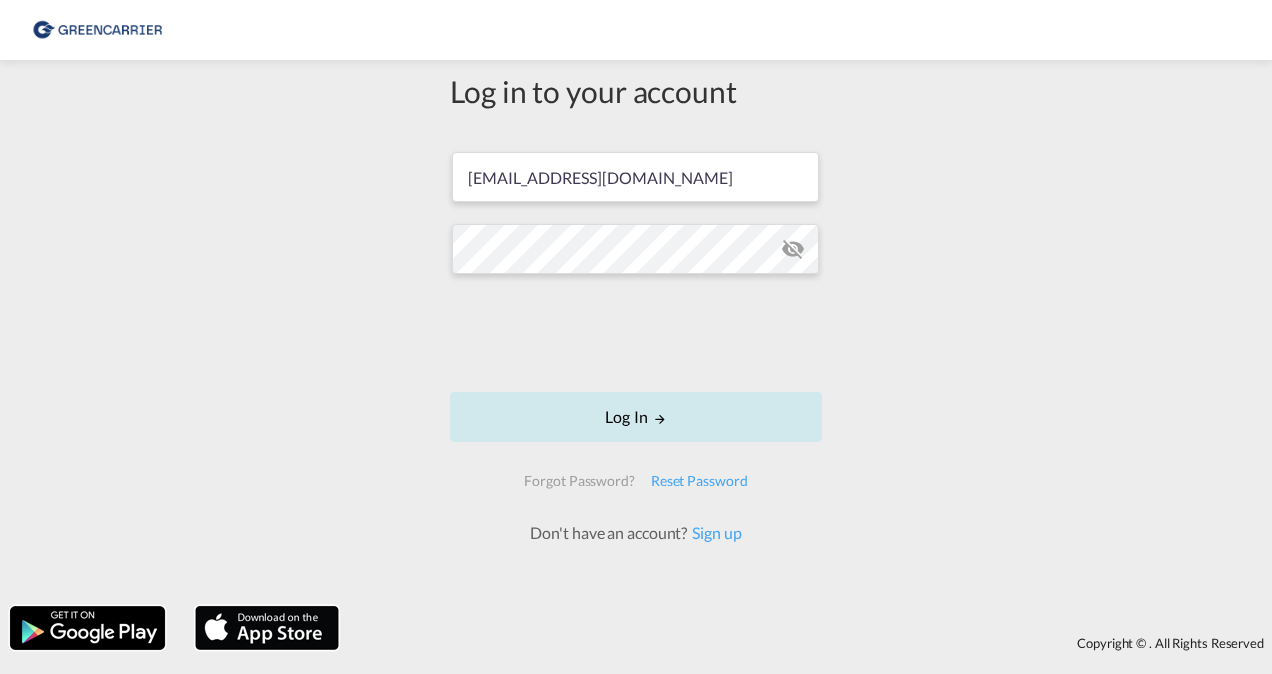 drag, startPoint x: 592, startPoint y: 406, endPoint x: 617, endPoint y: 396, distance: 26.925823 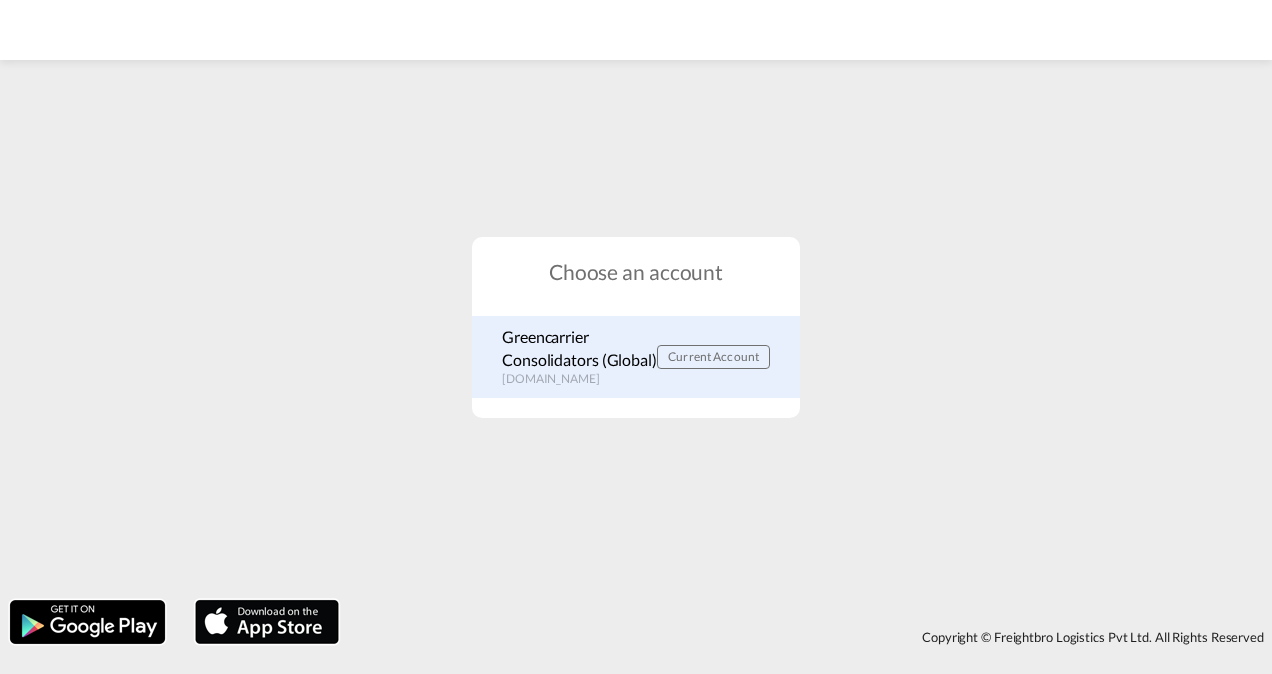 click on "Greencarrier Consolidators (Global)" at bounding box center (579, 348) 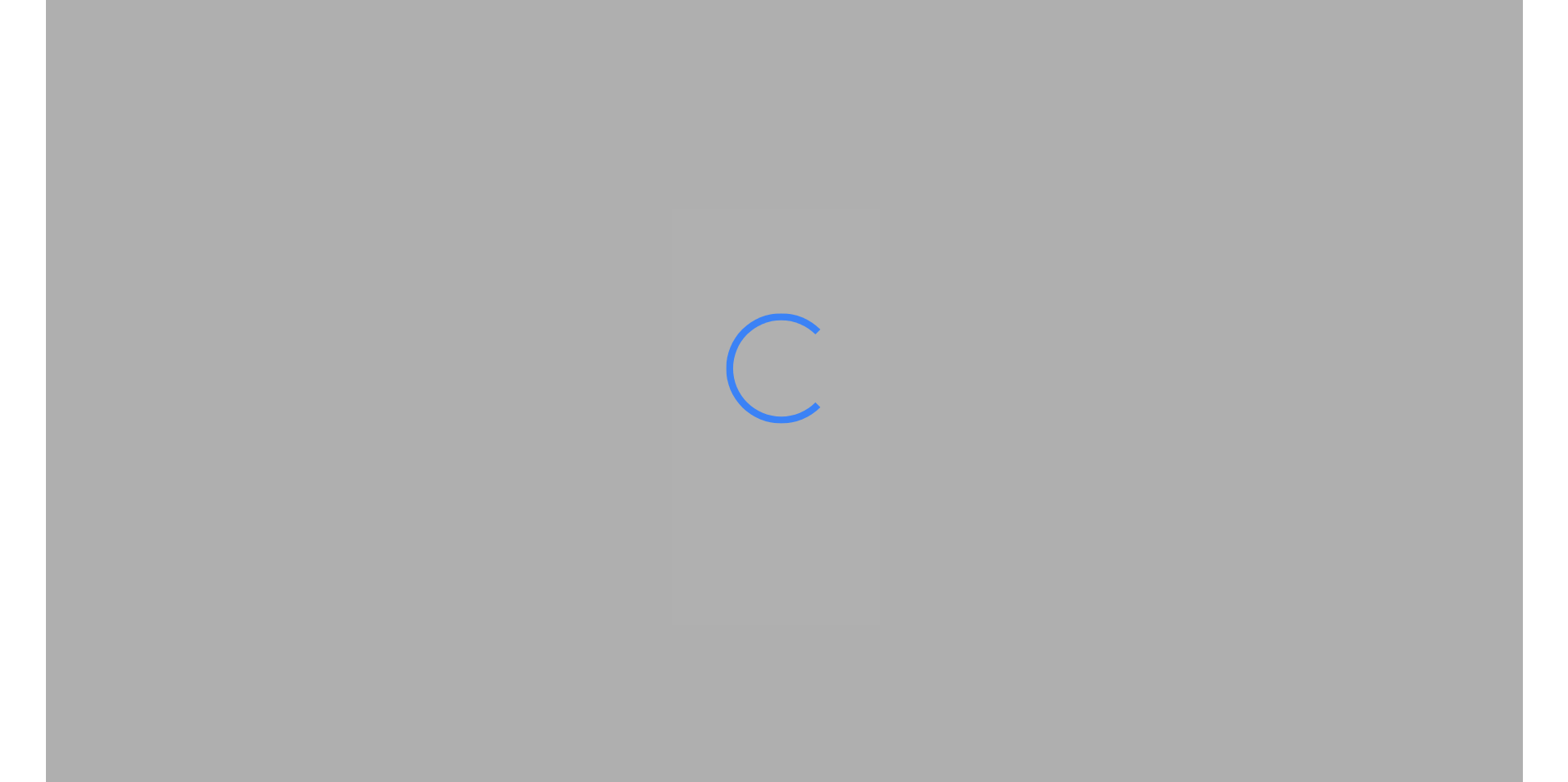 scroll, scrollTop: 0, scrollLeft: 0, axis: both 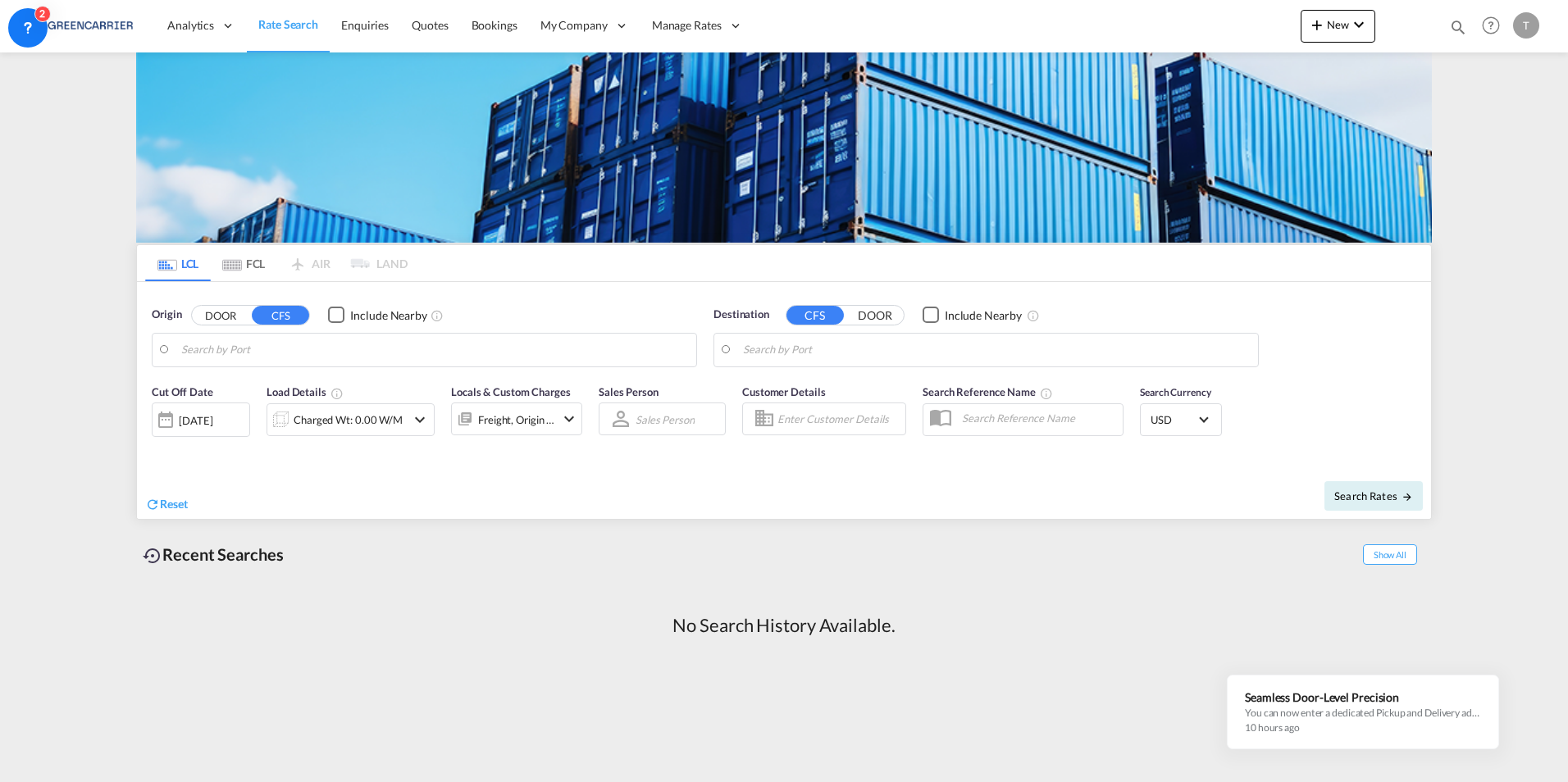 click at bounding box center [435, 350] 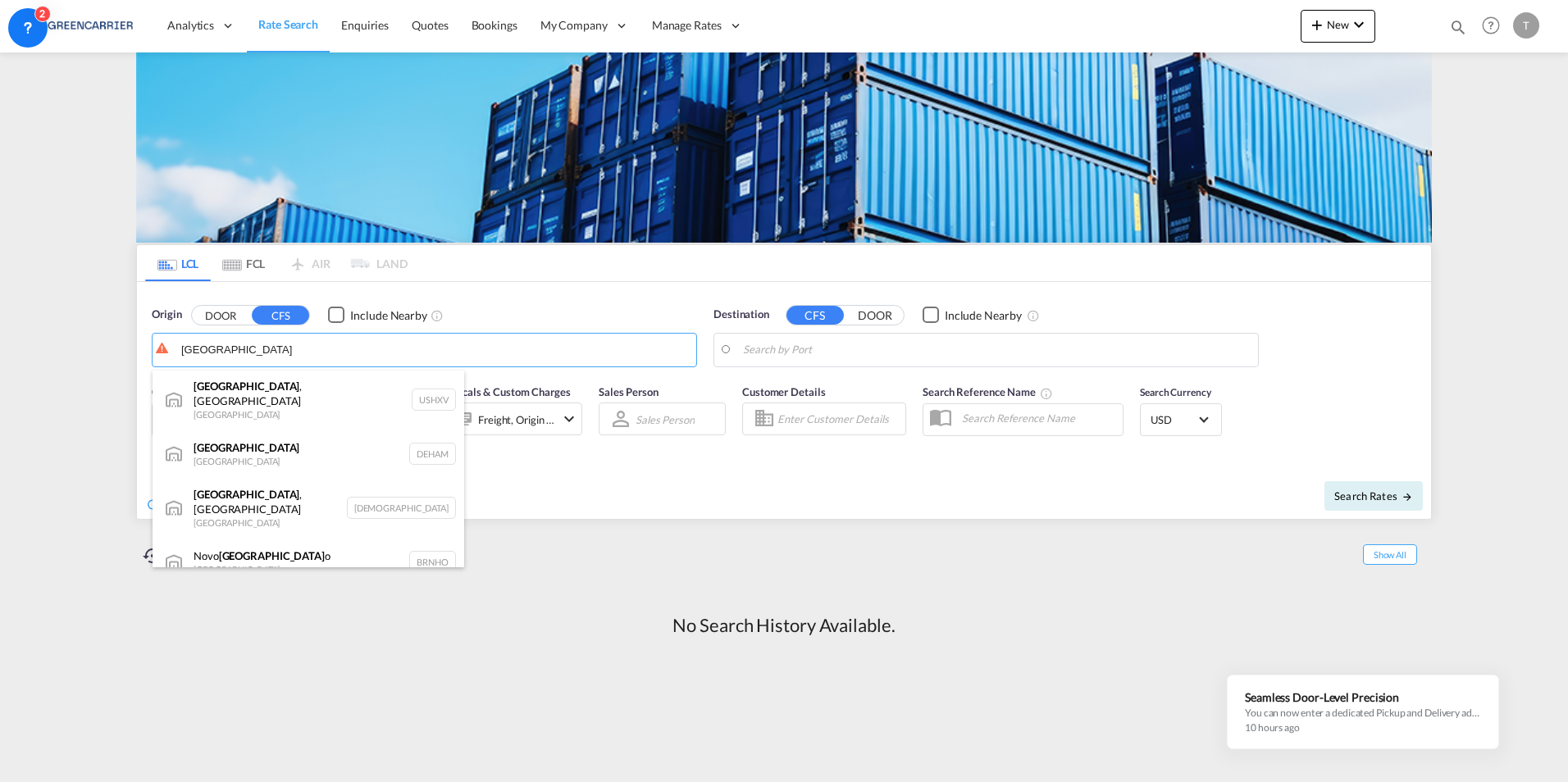 drag, startPoint x: 308, startPoint y: 442, endPoint x: 326, endPoint y: 431, distance: 21.095023 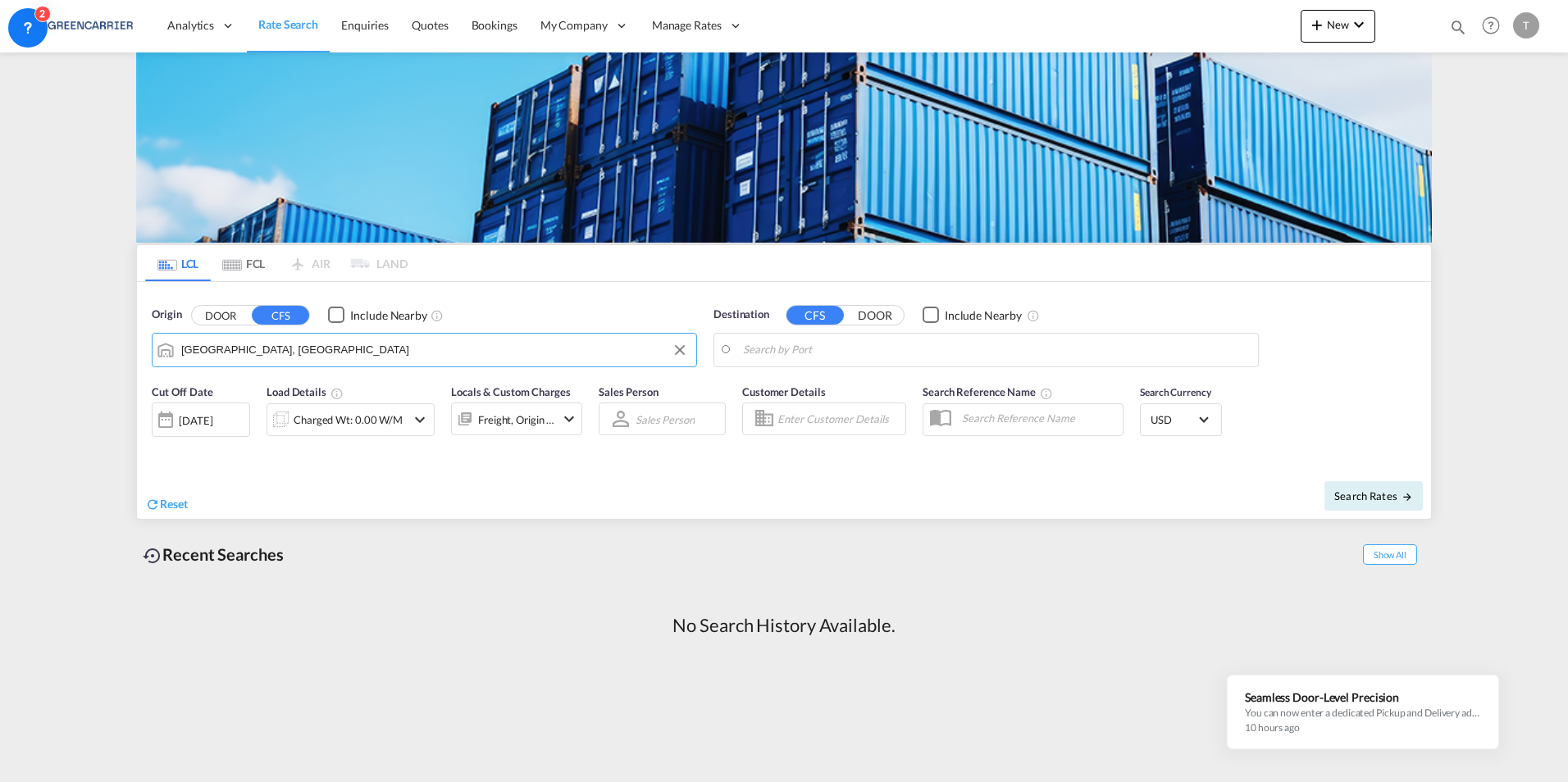 click at bounding box center [996, 350] 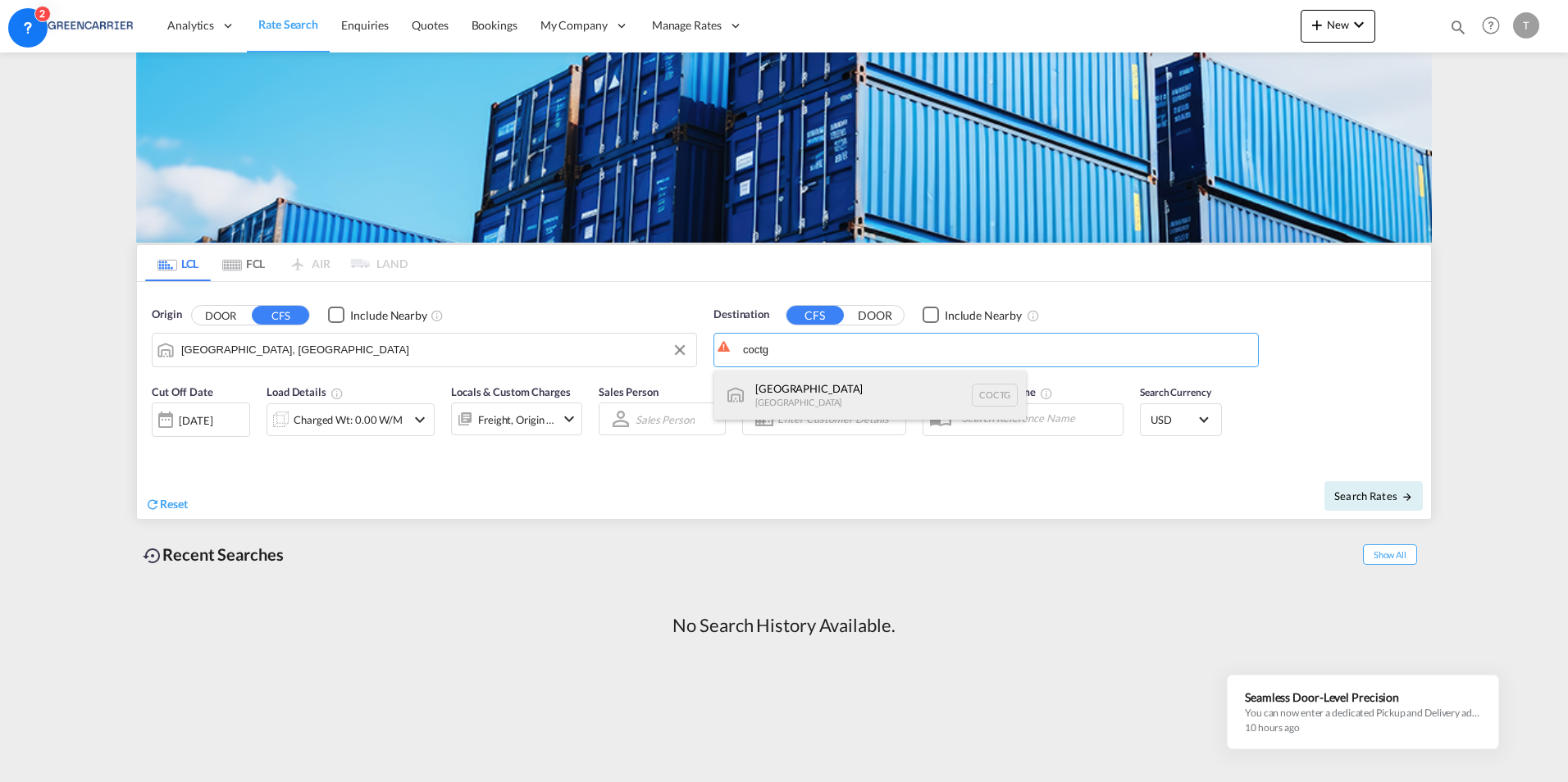 click on "Cartagena
Colombia
COCTG" at bounding box center [870, 395] 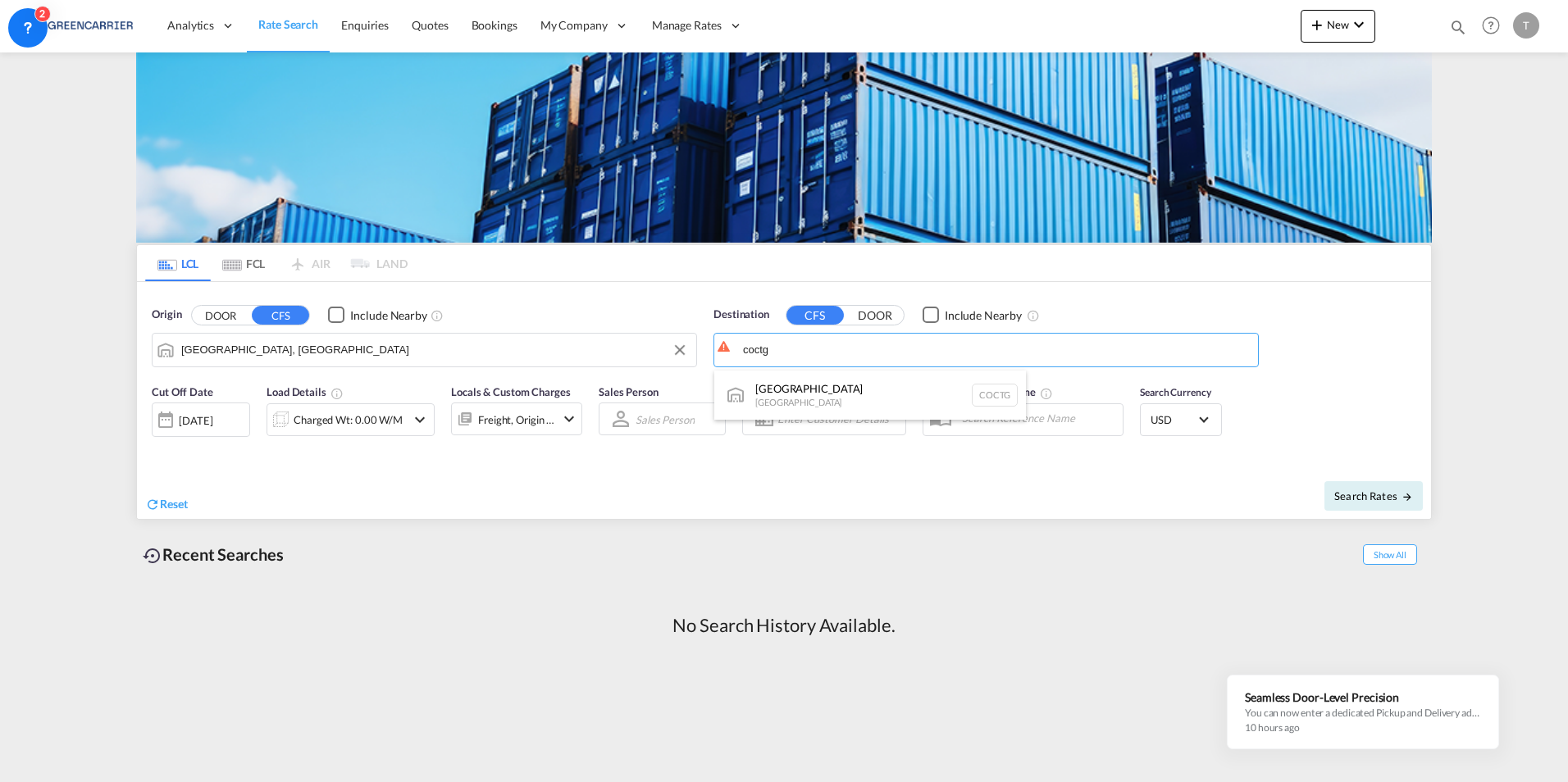 type on "Cartagena, COCTG" 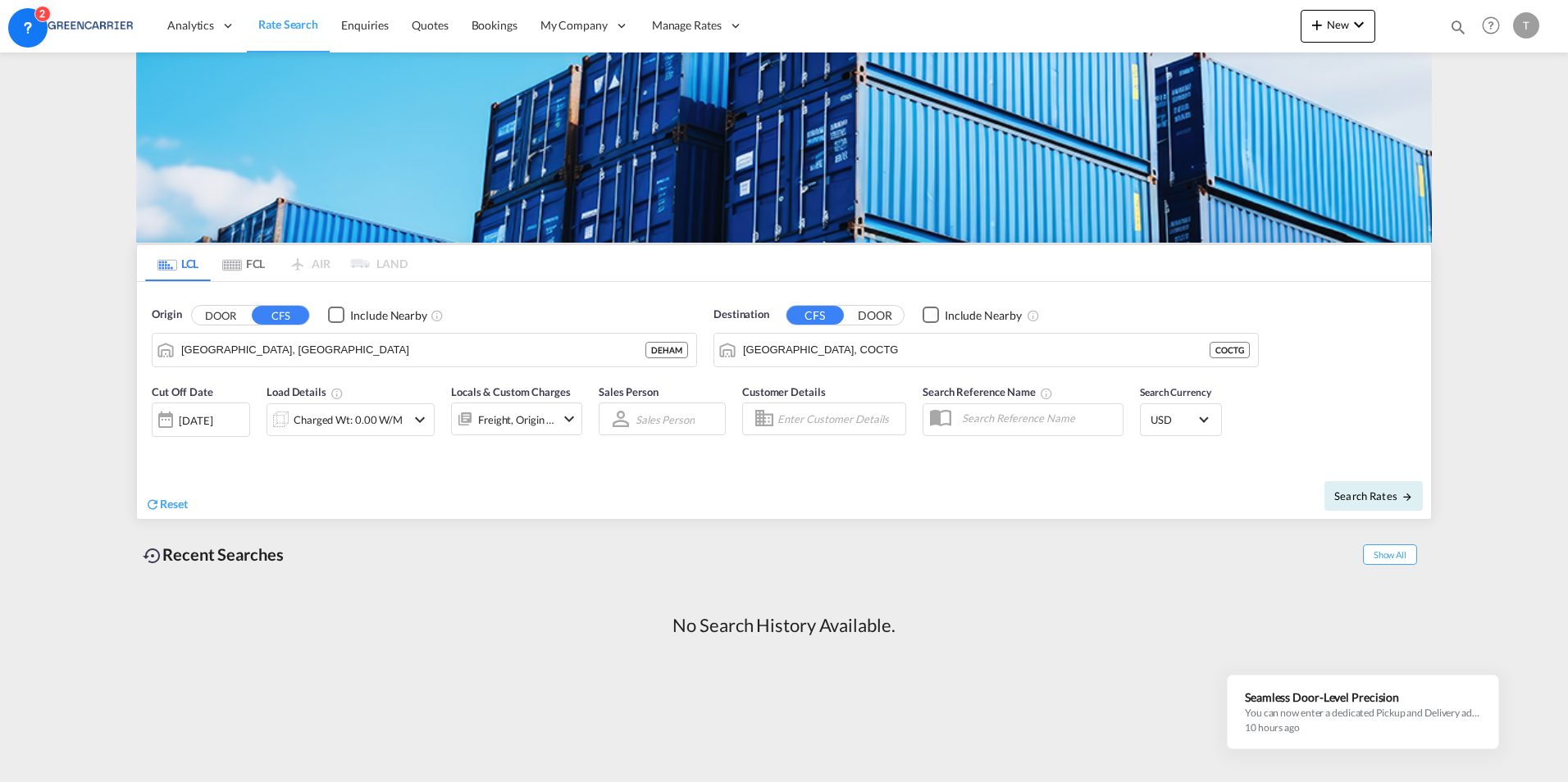 click on "Charged Wt: 0.00 W/M" at bounding box center [348, 420] 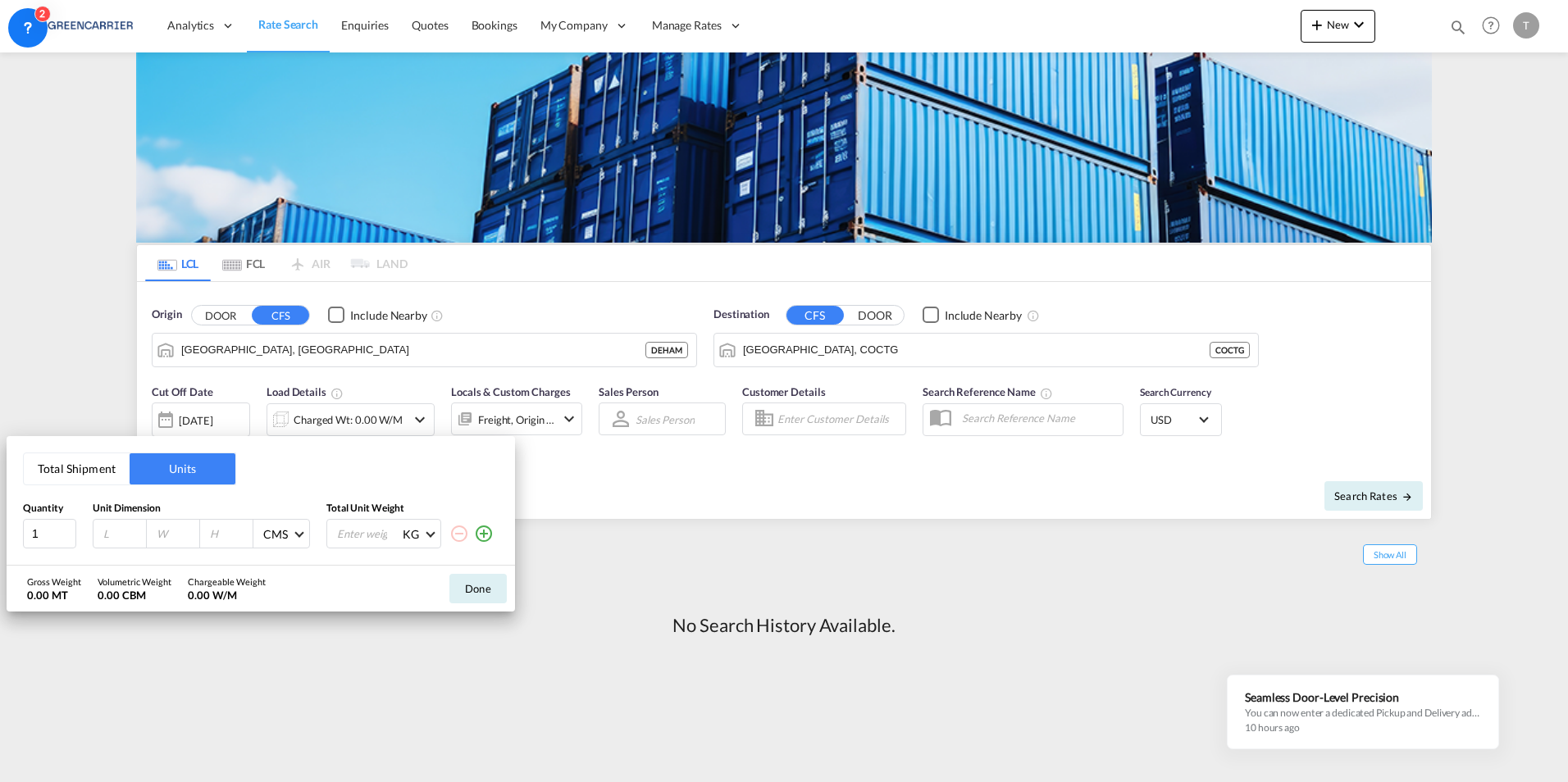 click at bounding box center [124, 534] 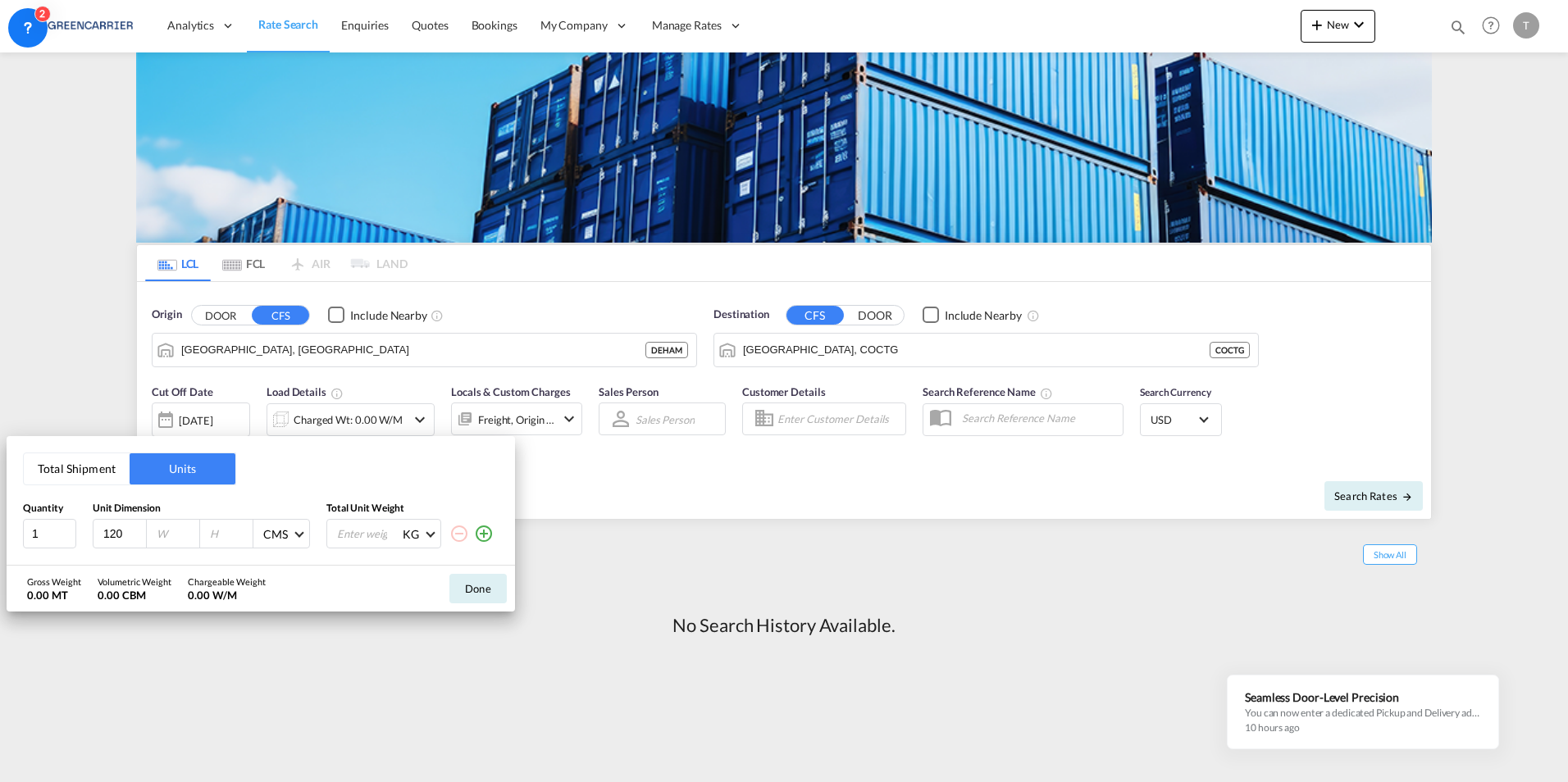 type on "120" 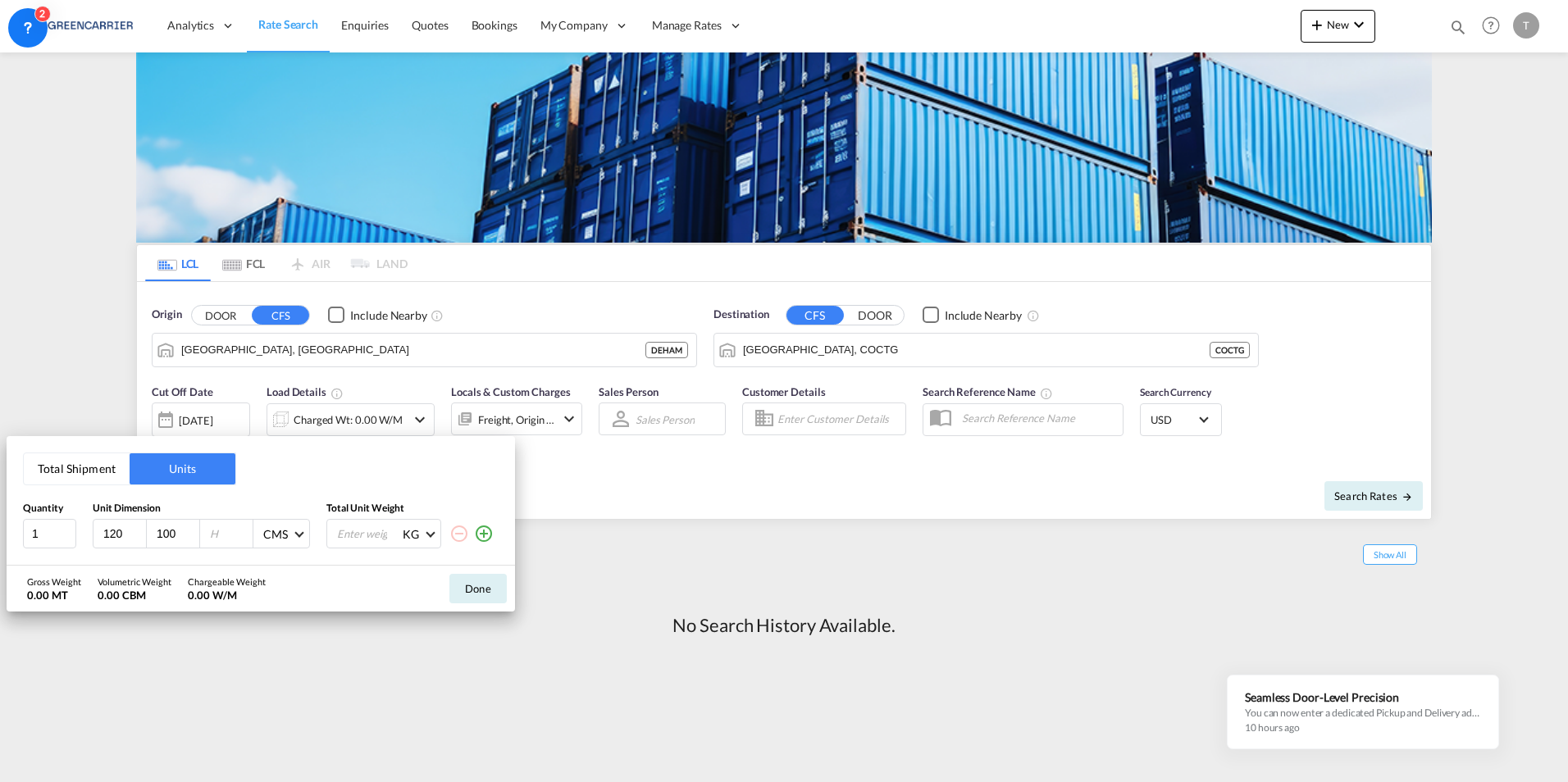 type on "100" 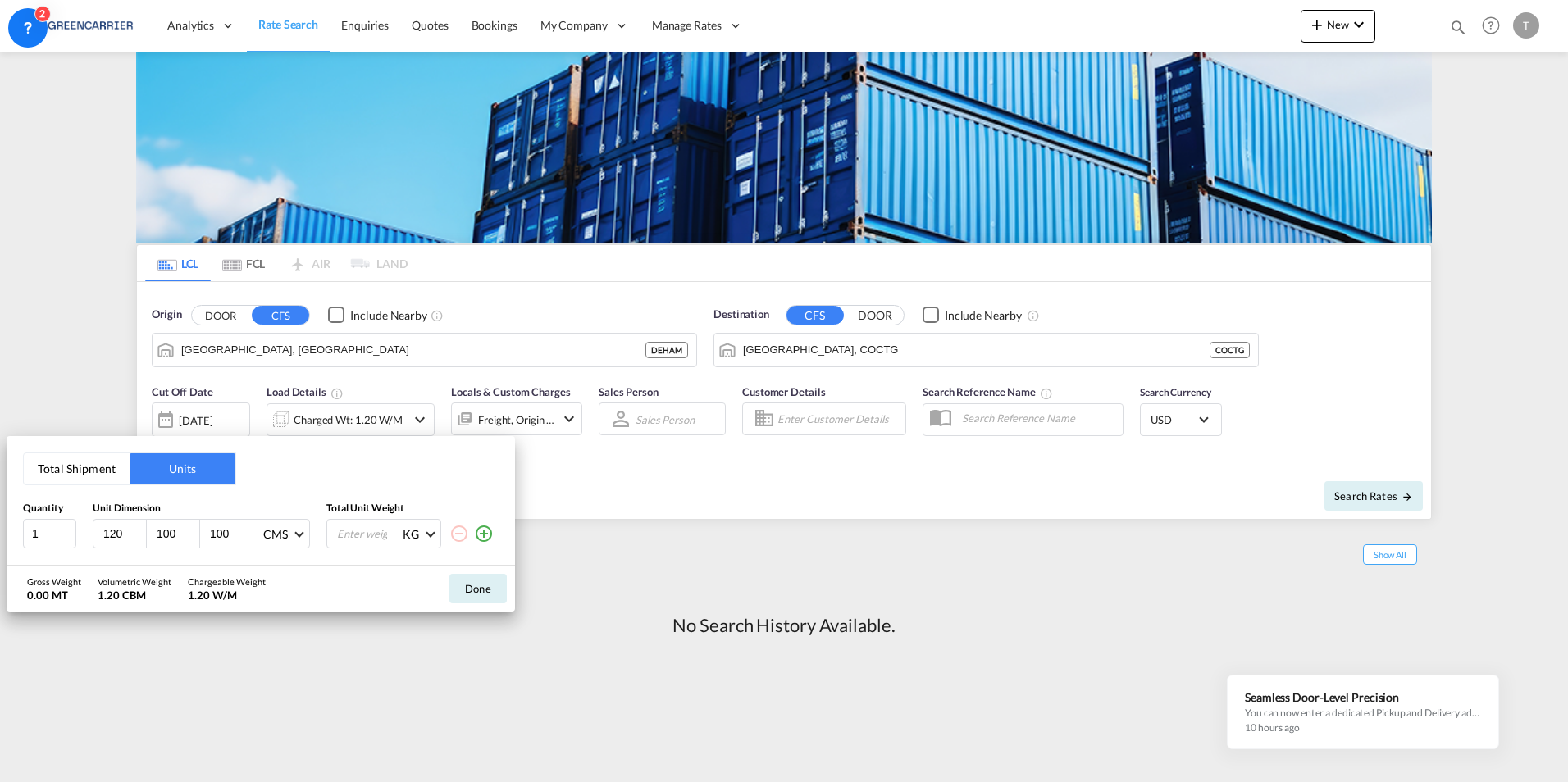 type on "100" 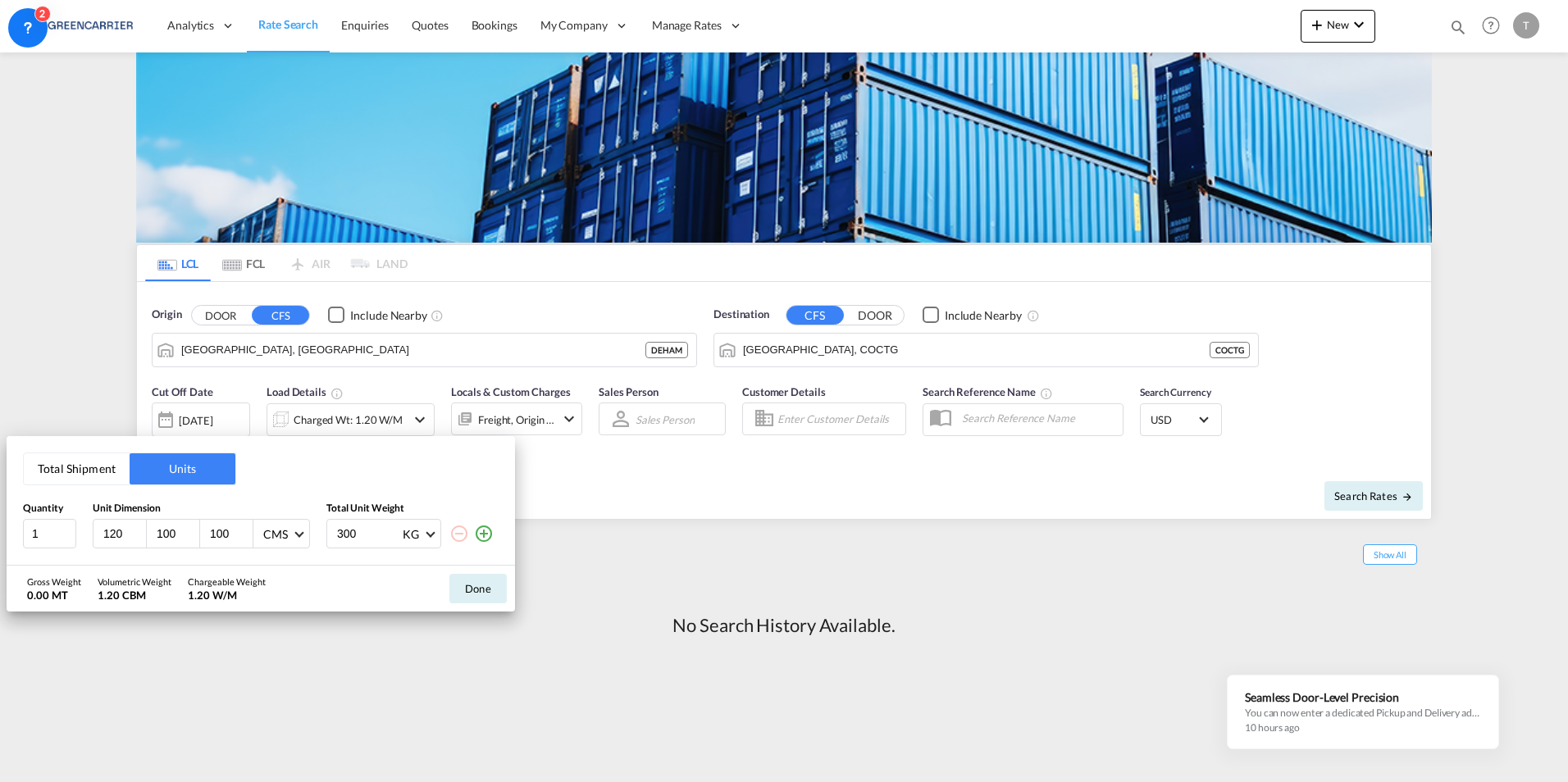 type on "300" 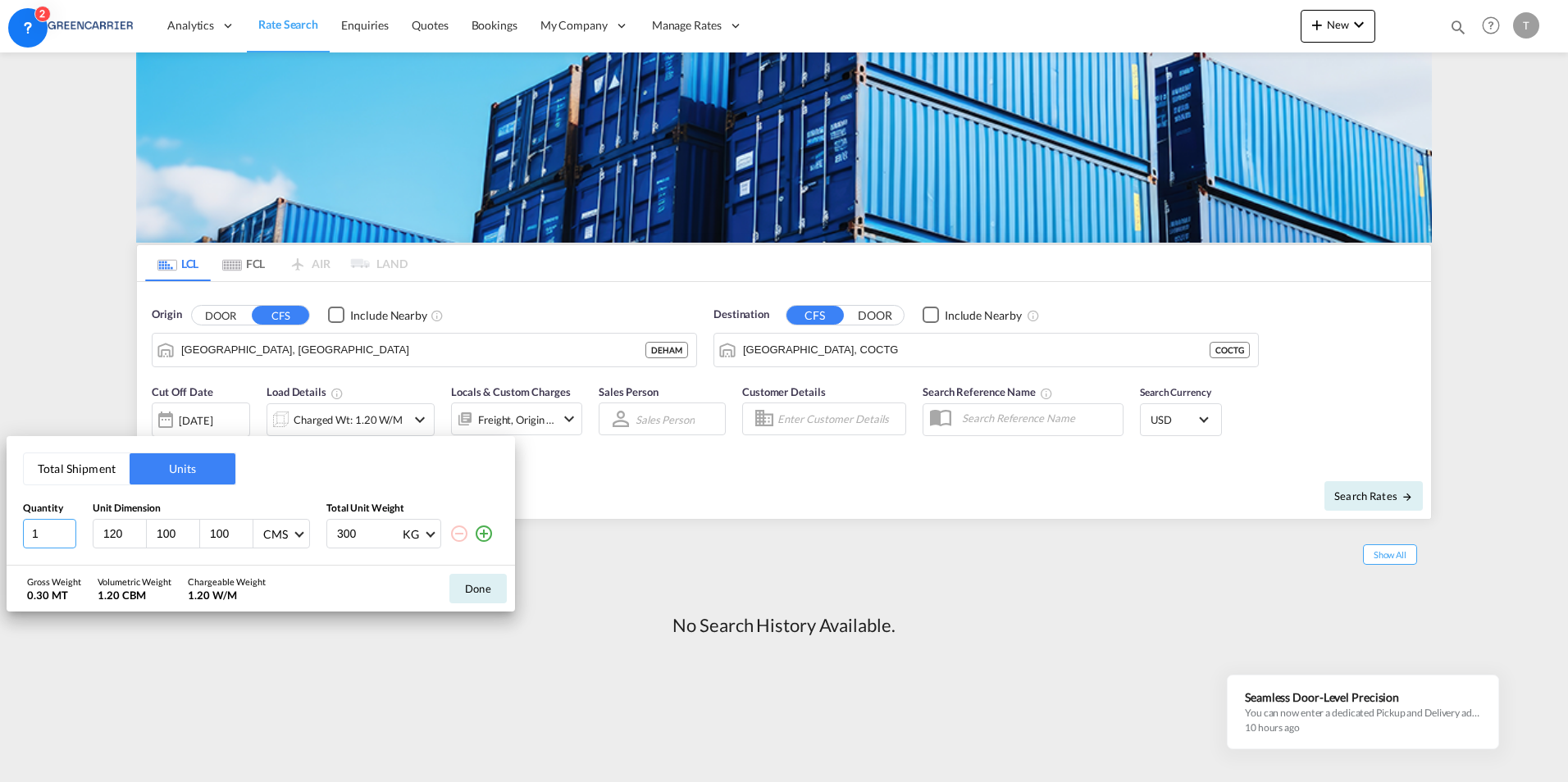 click on "1" at bounding box center (49, 534) 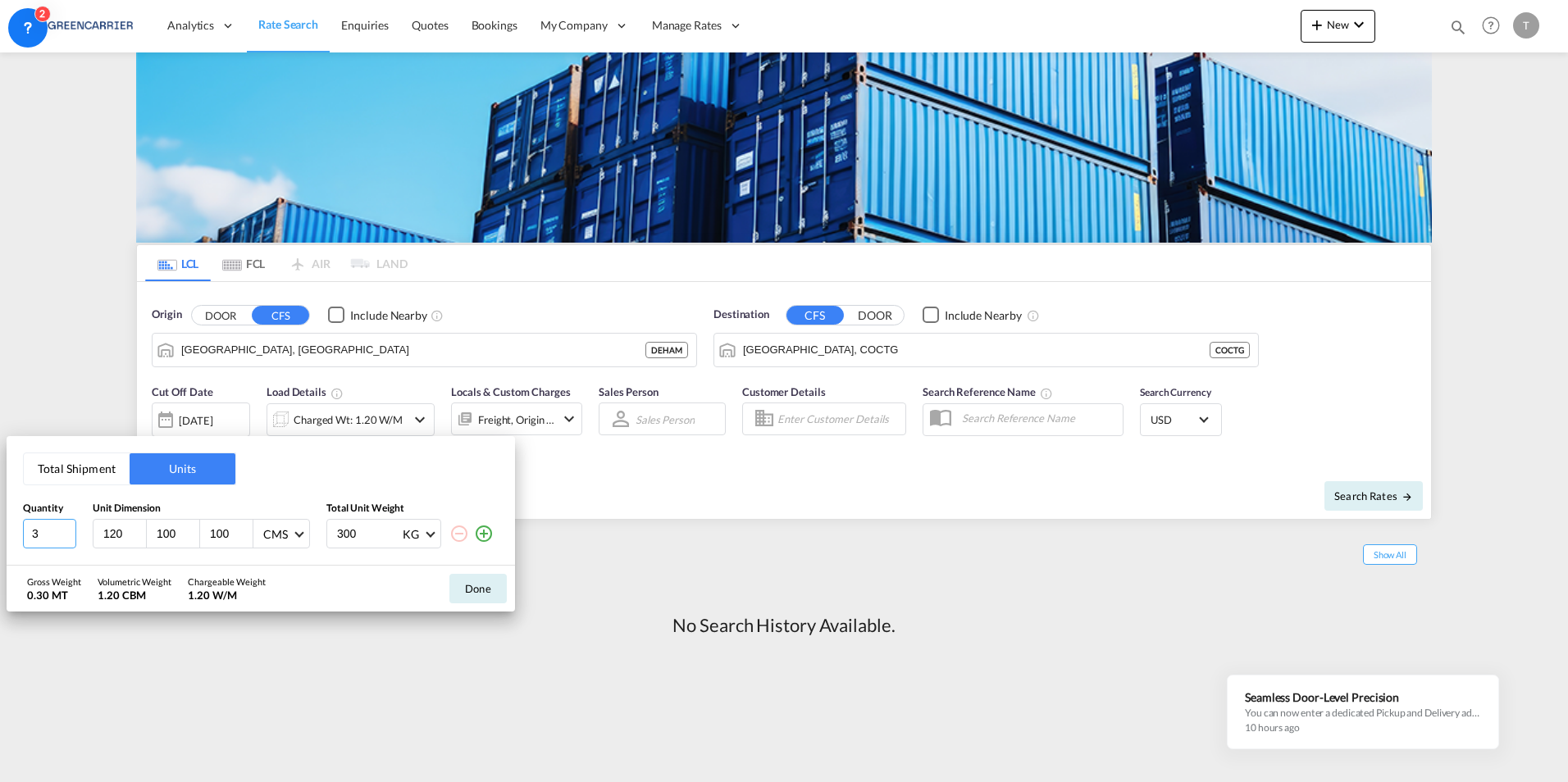 type on "3" 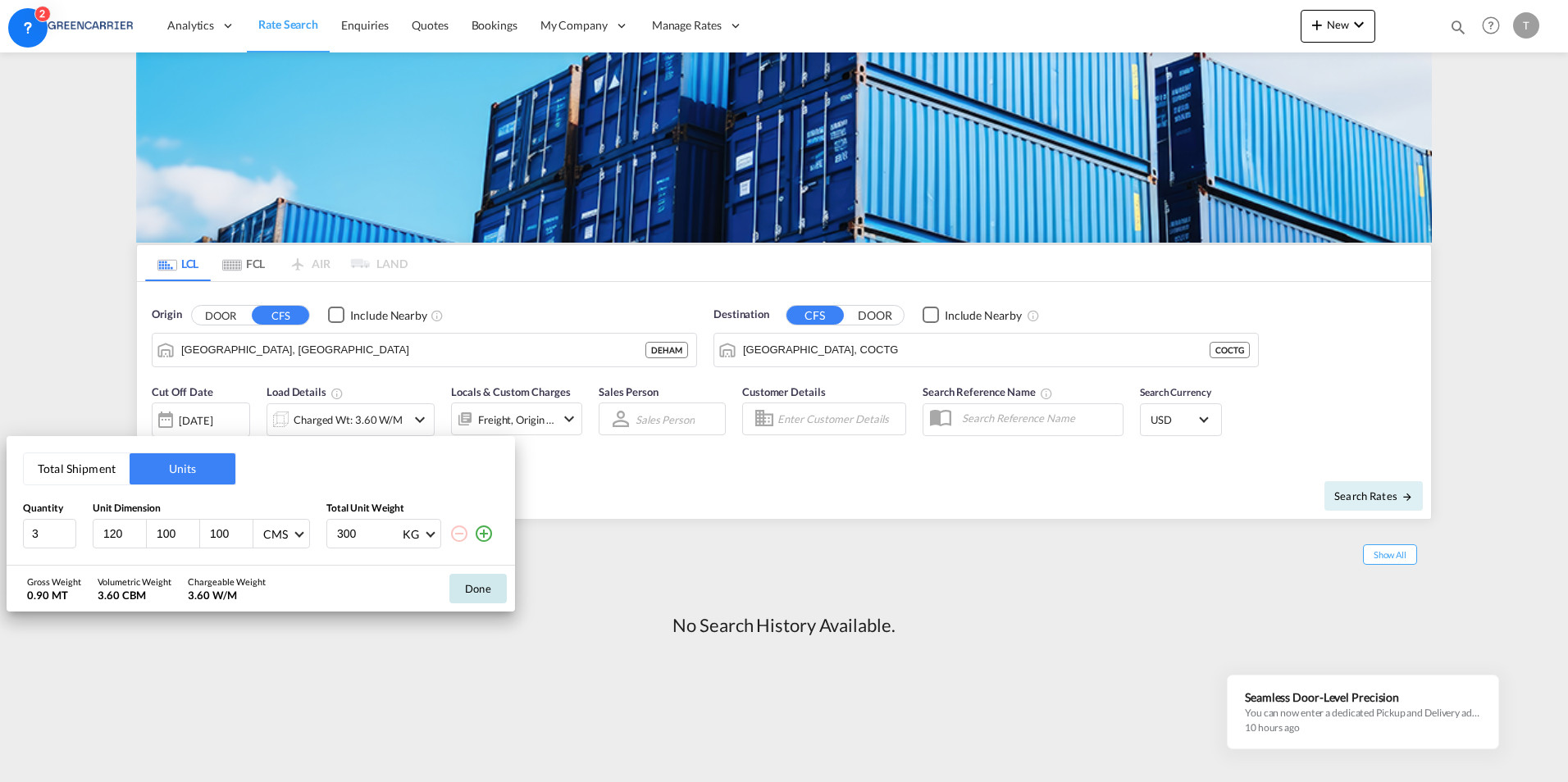 click on "Done" at bounding box center [478, 589] 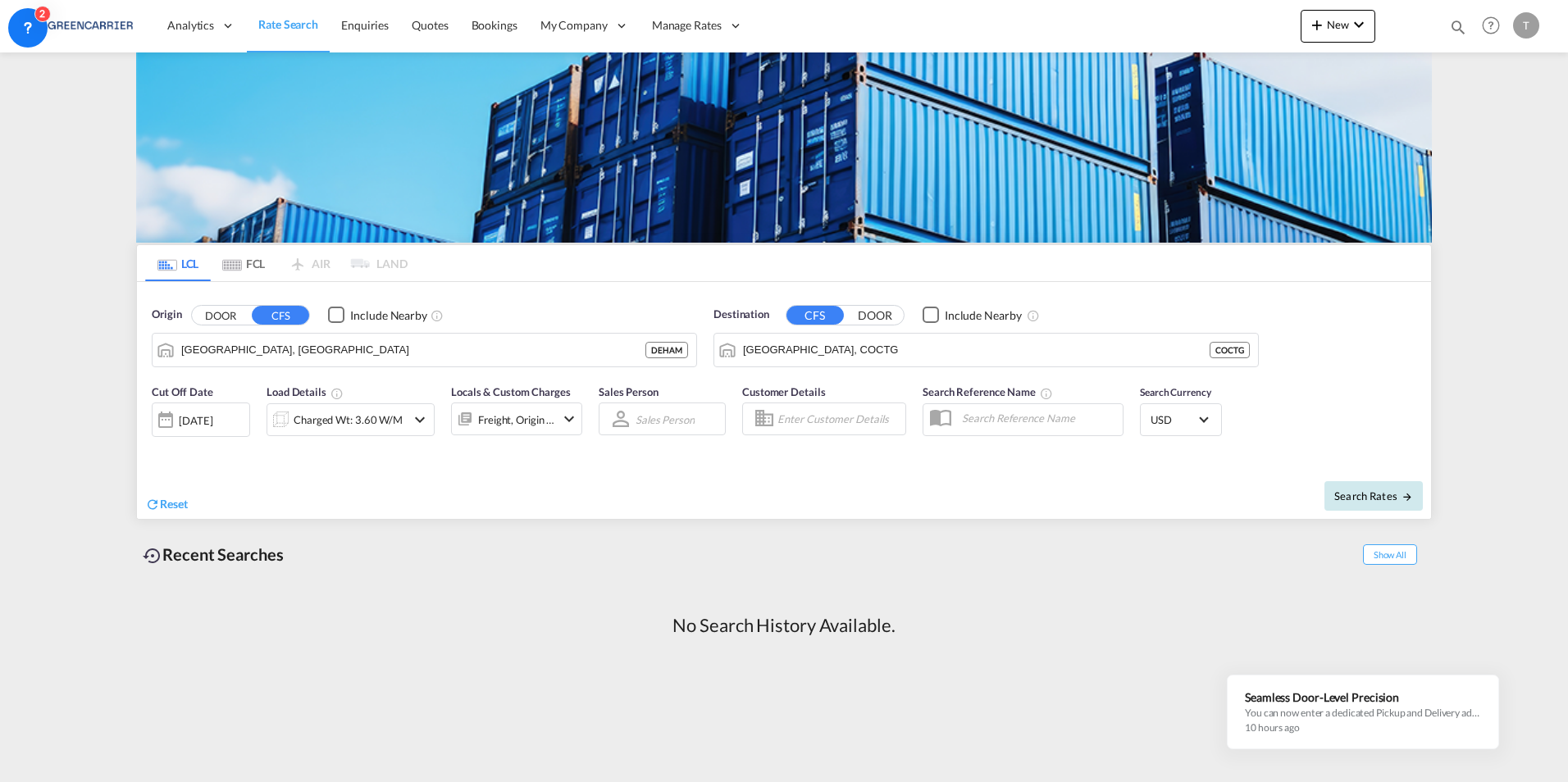 click on "Search Rates" at bounding box center [1374, 496] 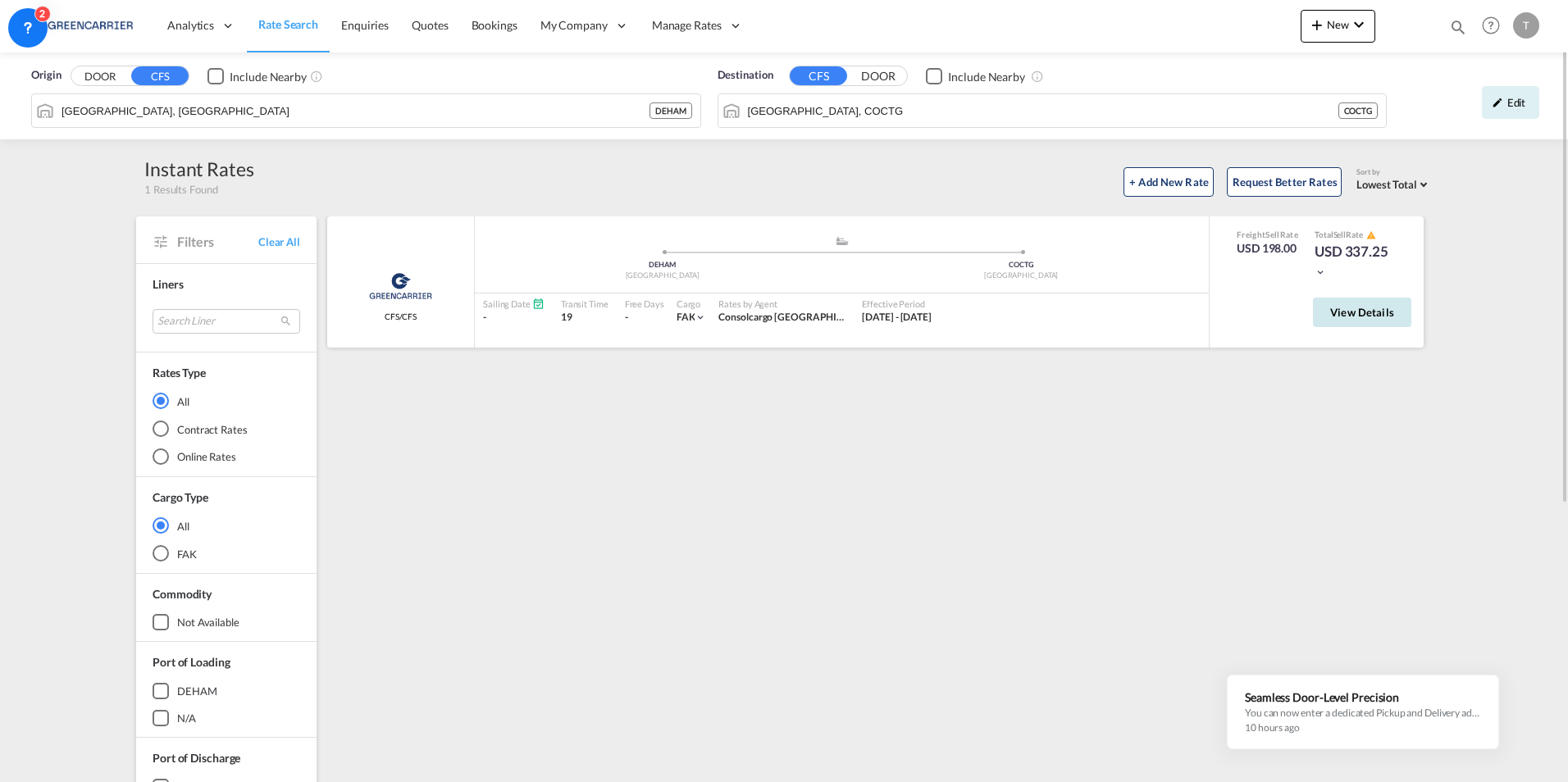 click on "View Details" at bounding box center (1362, 312) 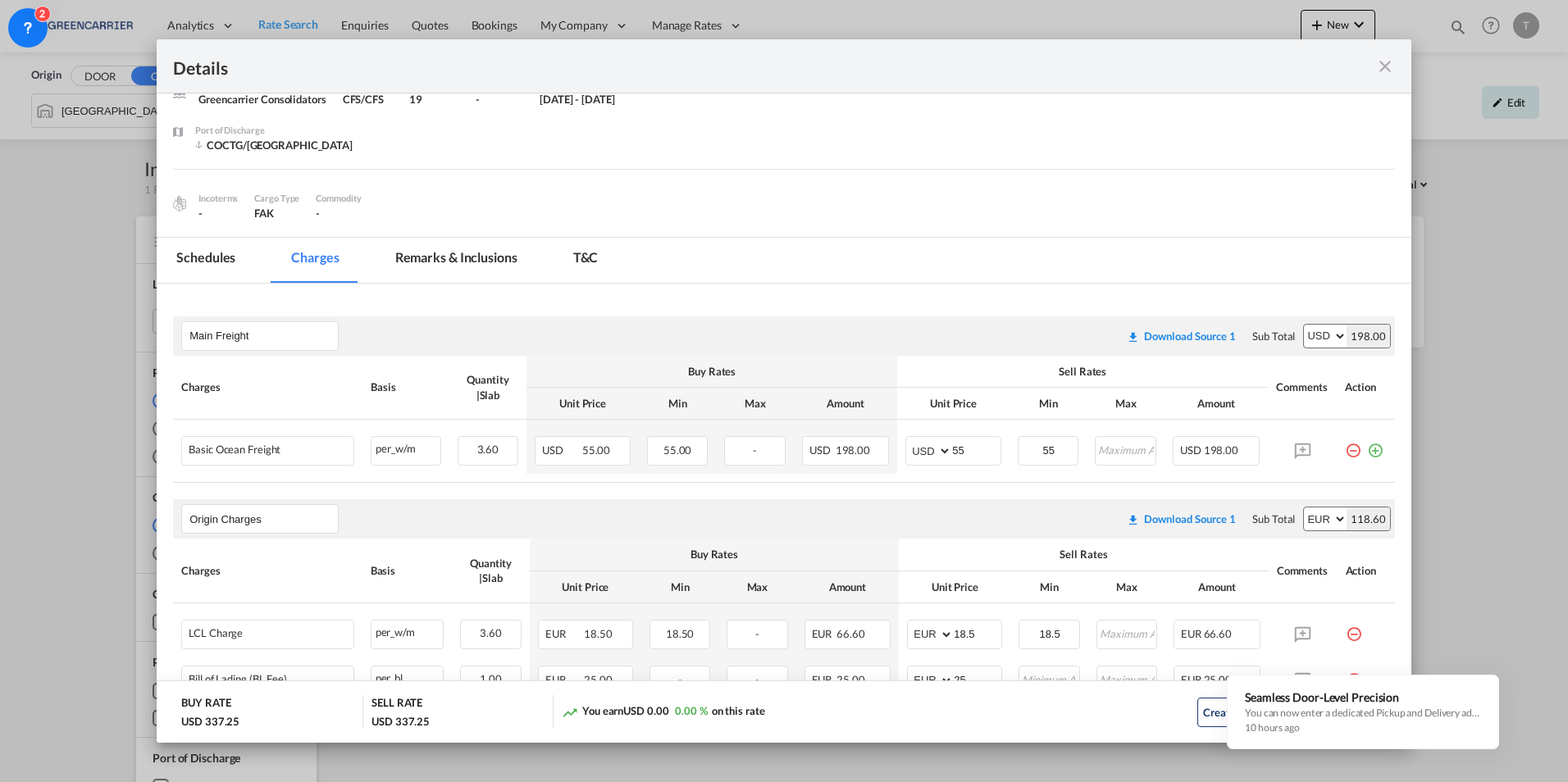scroll, scrollTop: 164, scrollLeft: 0, axis: vertical 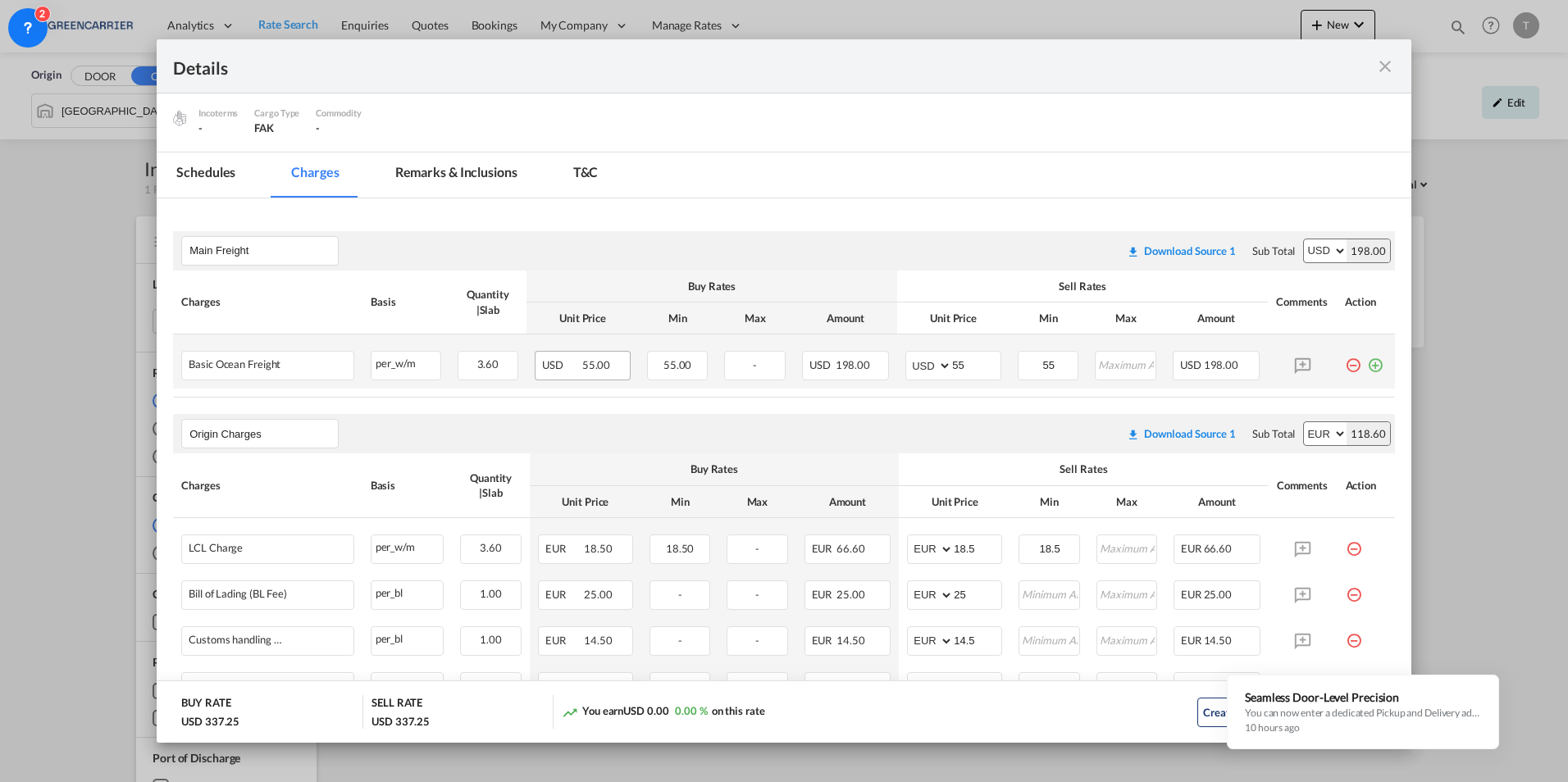 click on "55.00" at bounding box center [596, 365] 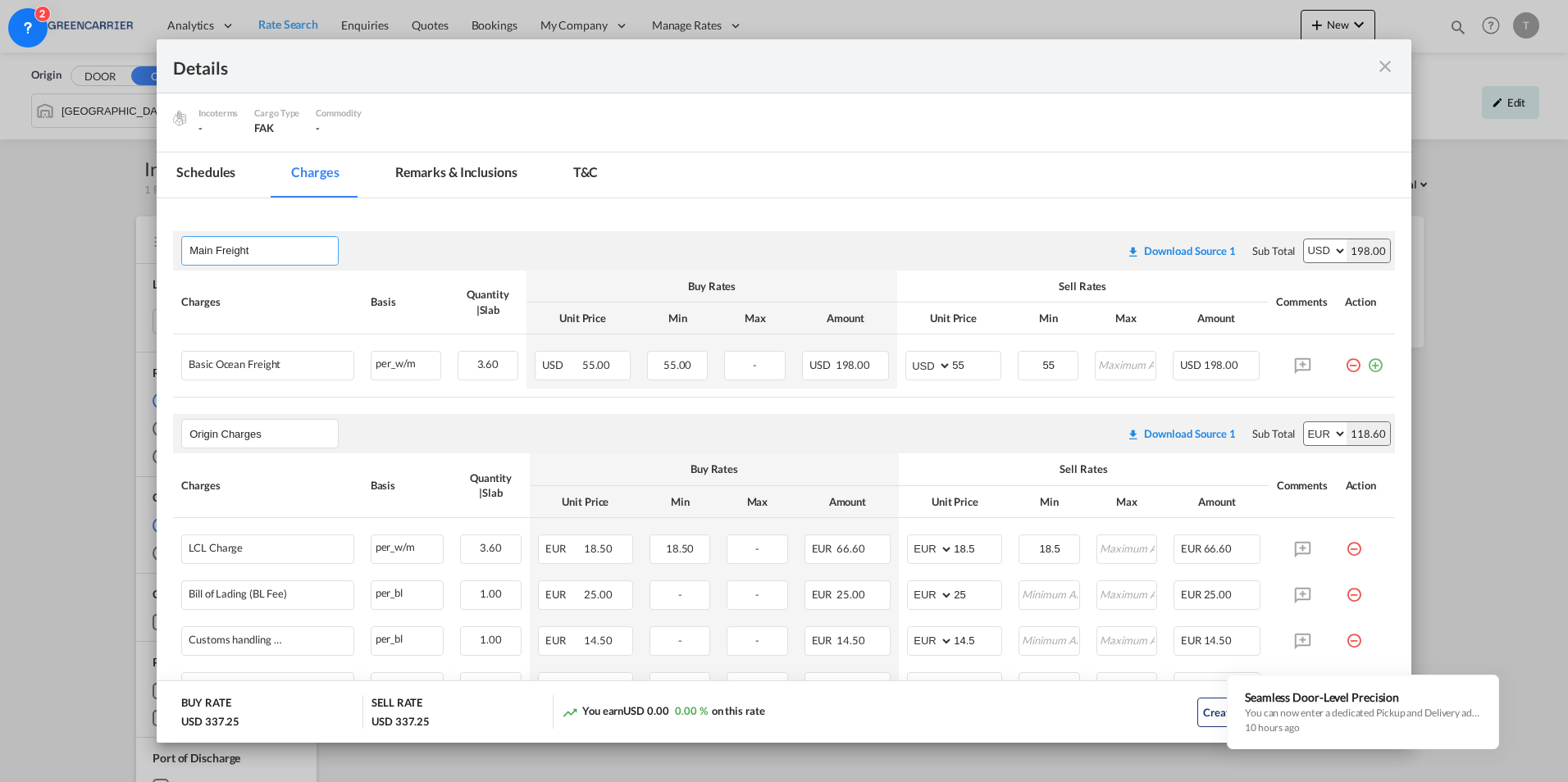 drag, startPoint x: 309, startPoint y: 254, endPoint x: 318, endPoint y: 252, distance: 9.21954 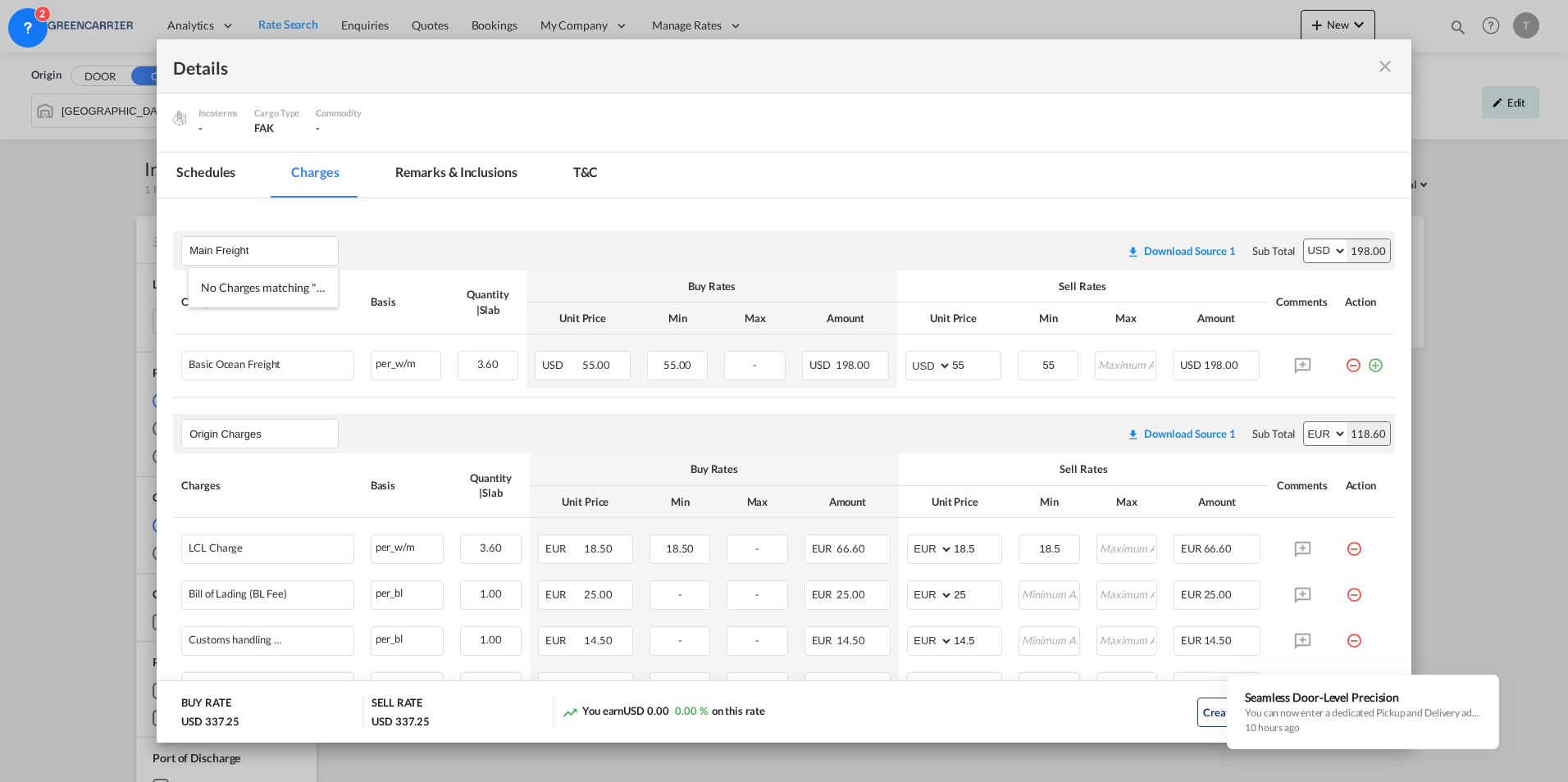 drag, startPoint x: 441, startPoint y: 236, endPoint x: 452, endPoint y: 234, distance: 11.18034 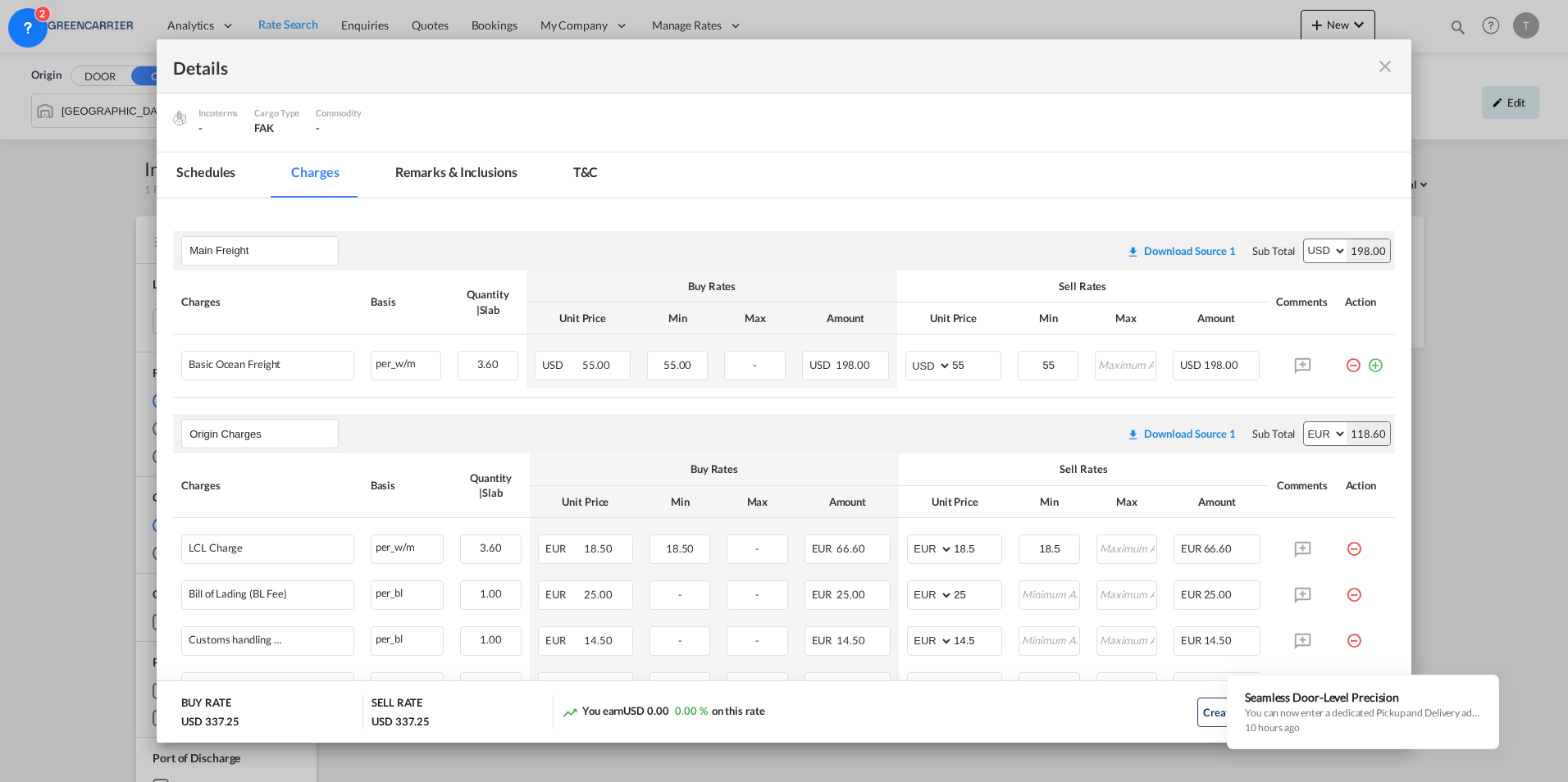 click on "Charges Basis Quantity
|  Slab
Buy Rates Sell Rates Comments
Action Unit Price Min Max Amount Unit Price Min Max Amount" at bounding box center (784, 302) 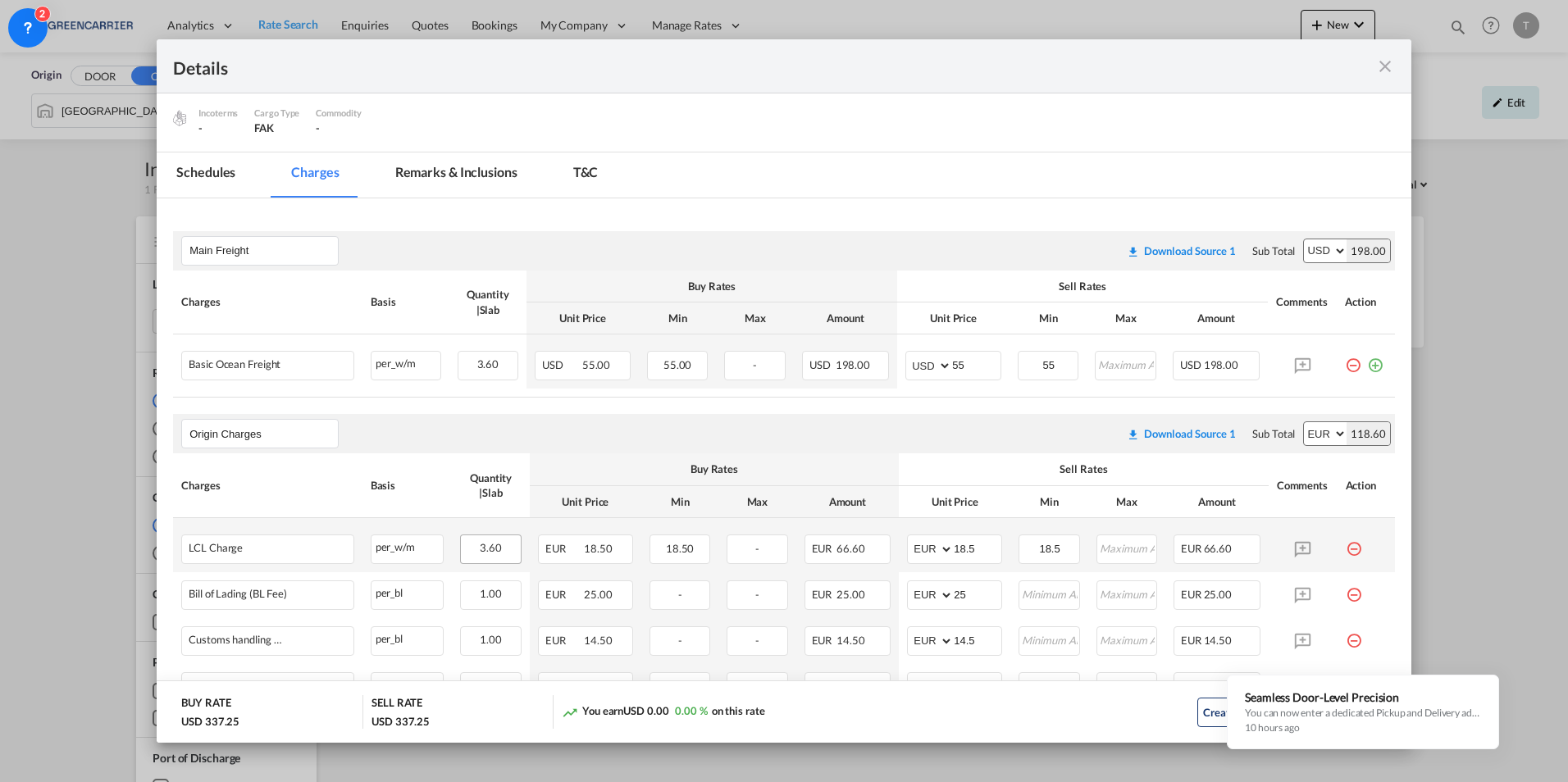 drag, startPoint x: 519, startPoint y: 498, endPoint x: 463, endPoint y: 552, distance: 77.7946 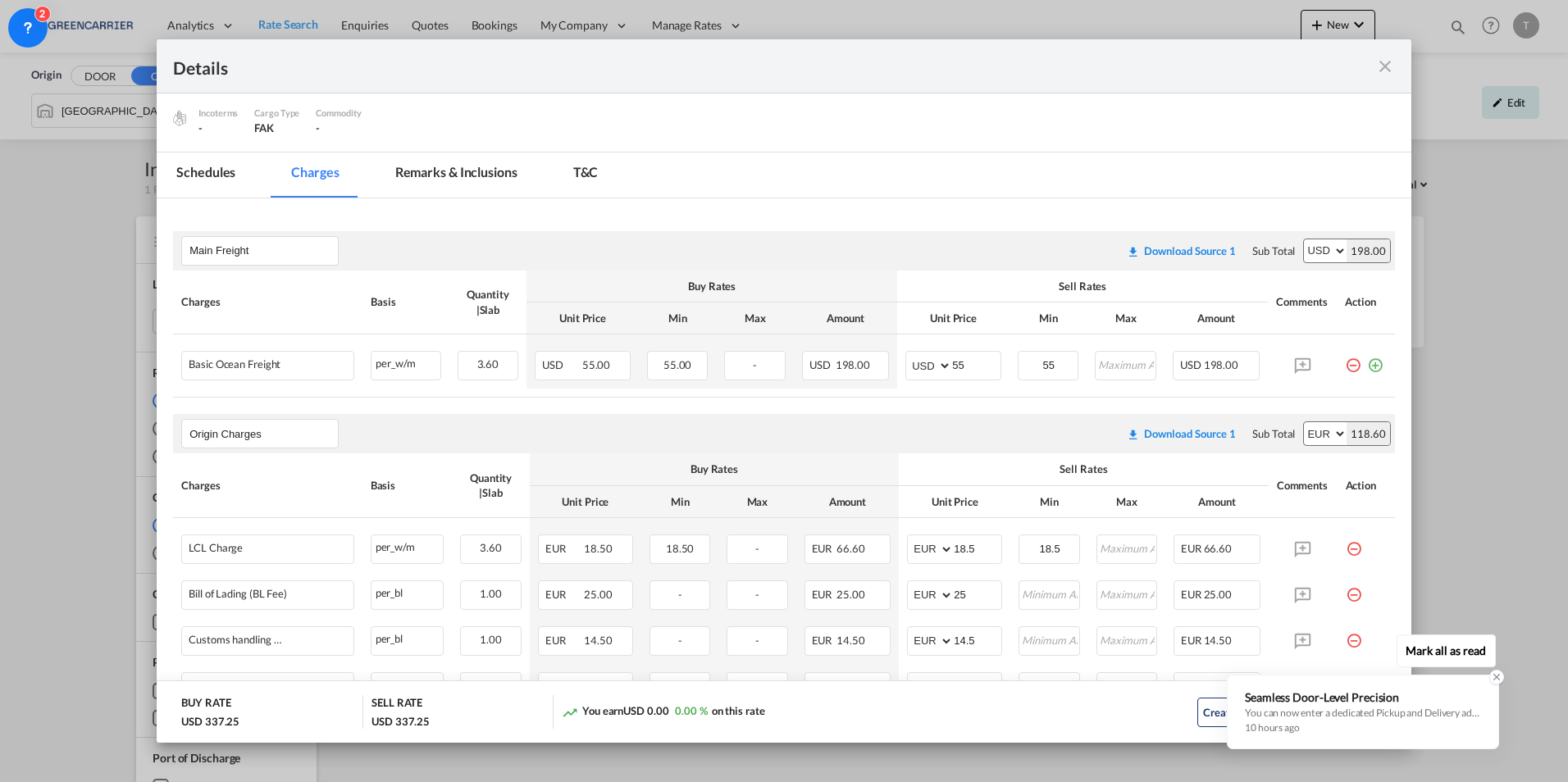 click 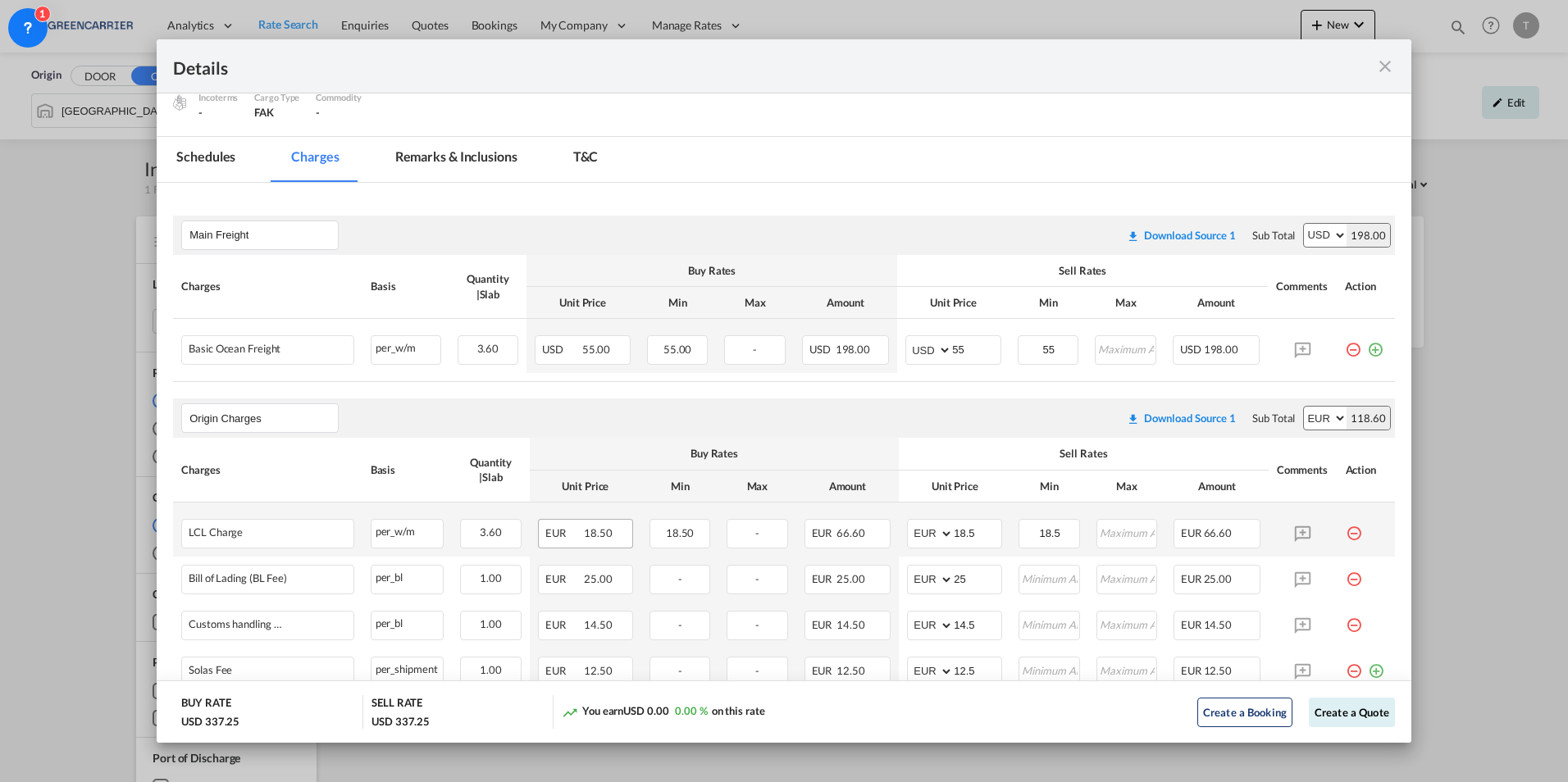 scroll, scrollTop: 297, scrollLeft: 0, axis: vertical 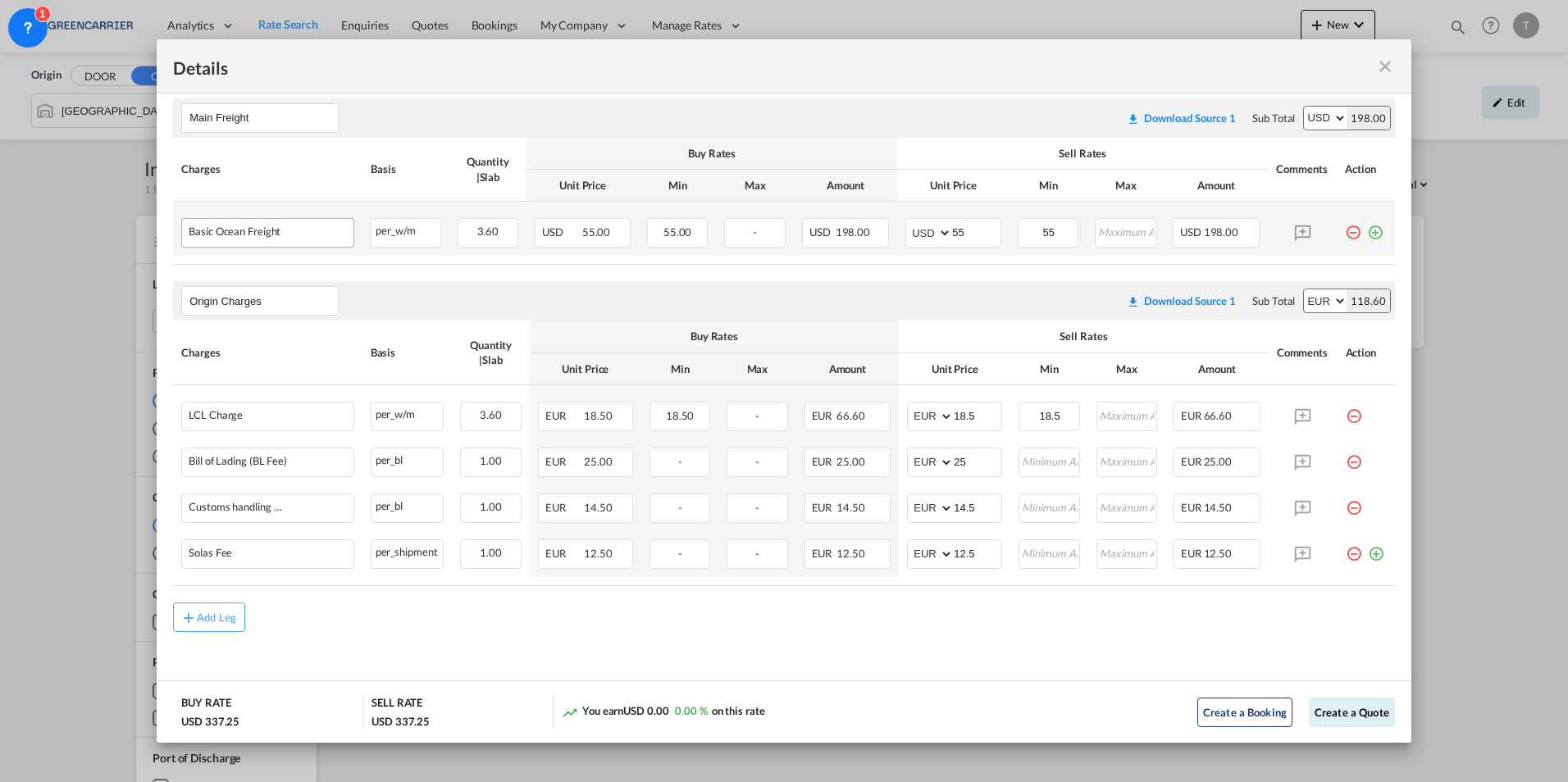 drag, startPoint x: 321, startPoint y: 216, endPoint x: 329, endPoint y: 222, distance: 10 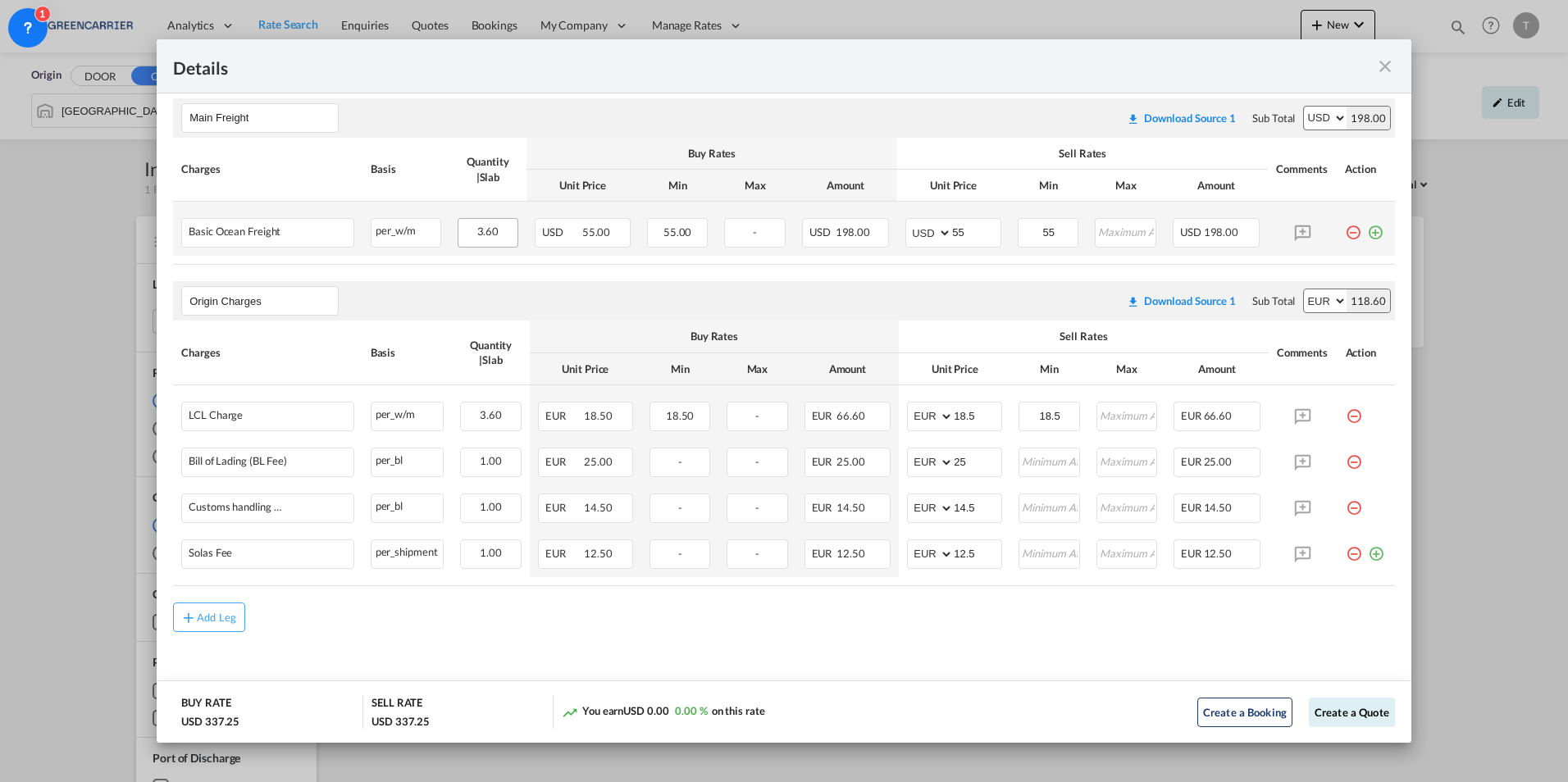 drag, startPoint x: 322, startPoint y: 230, endPoint x: 486, endPoint y: 229, distance: 164 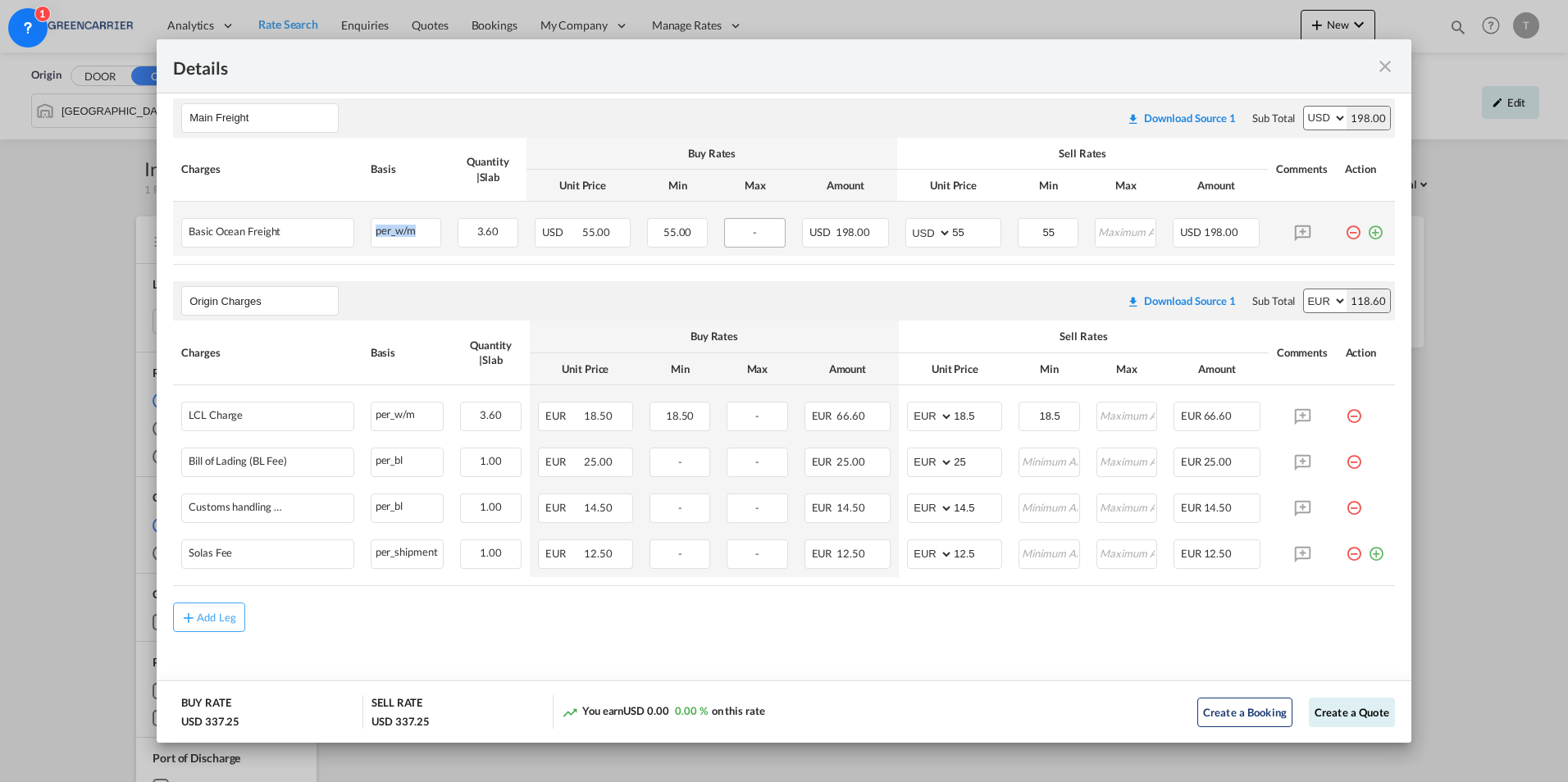 drag, startPoint x: 486, startPoint y: 229, endPoint x: 732, endPoint y: 247, distance: 246.65766 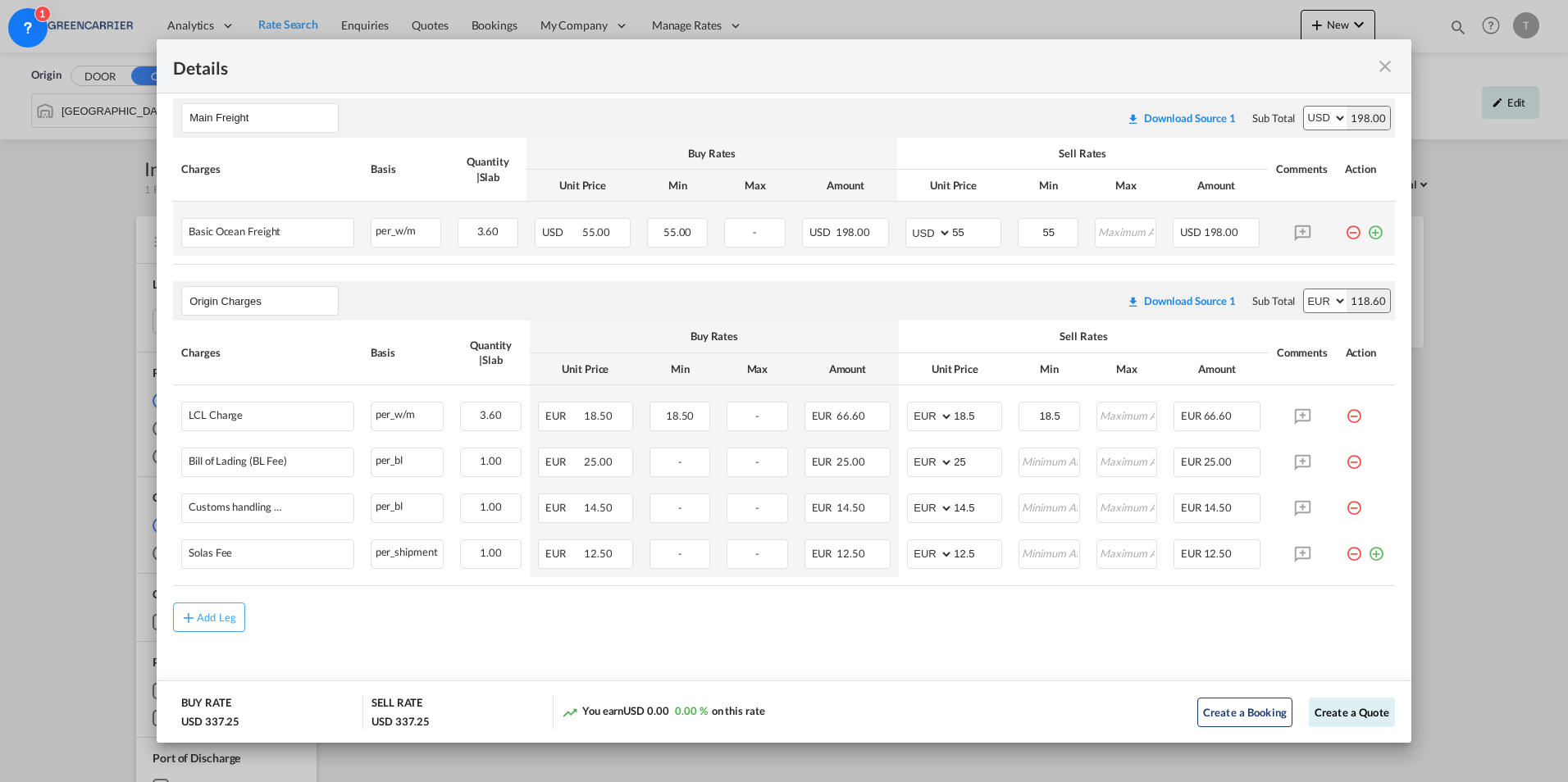 click on "USD     55.00" at bounding box center (582, 229) 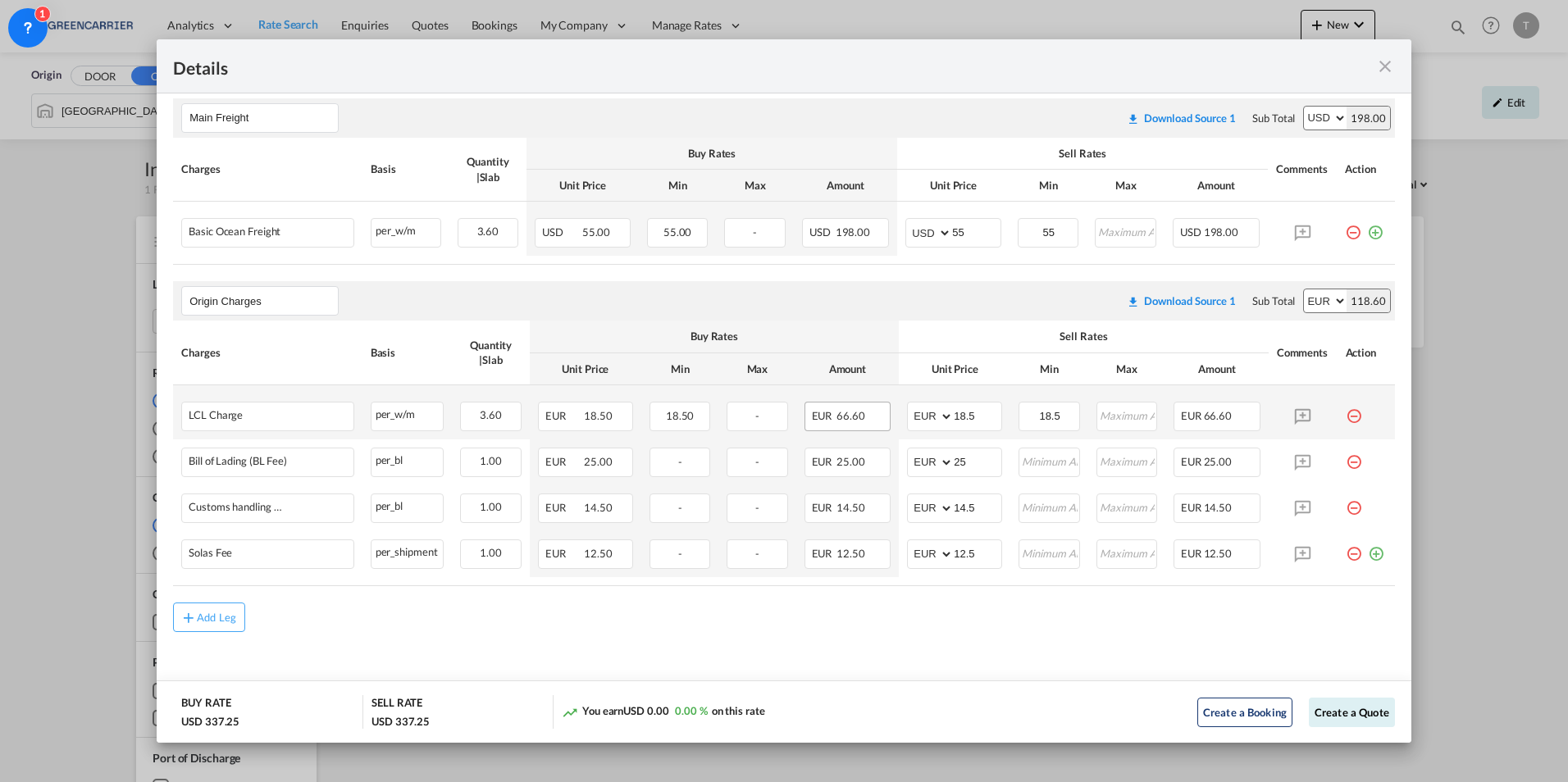 drag, startPoint x: 832, startPoint y: 402, endPoint x: 832, endPoint y: 417, distance: 15 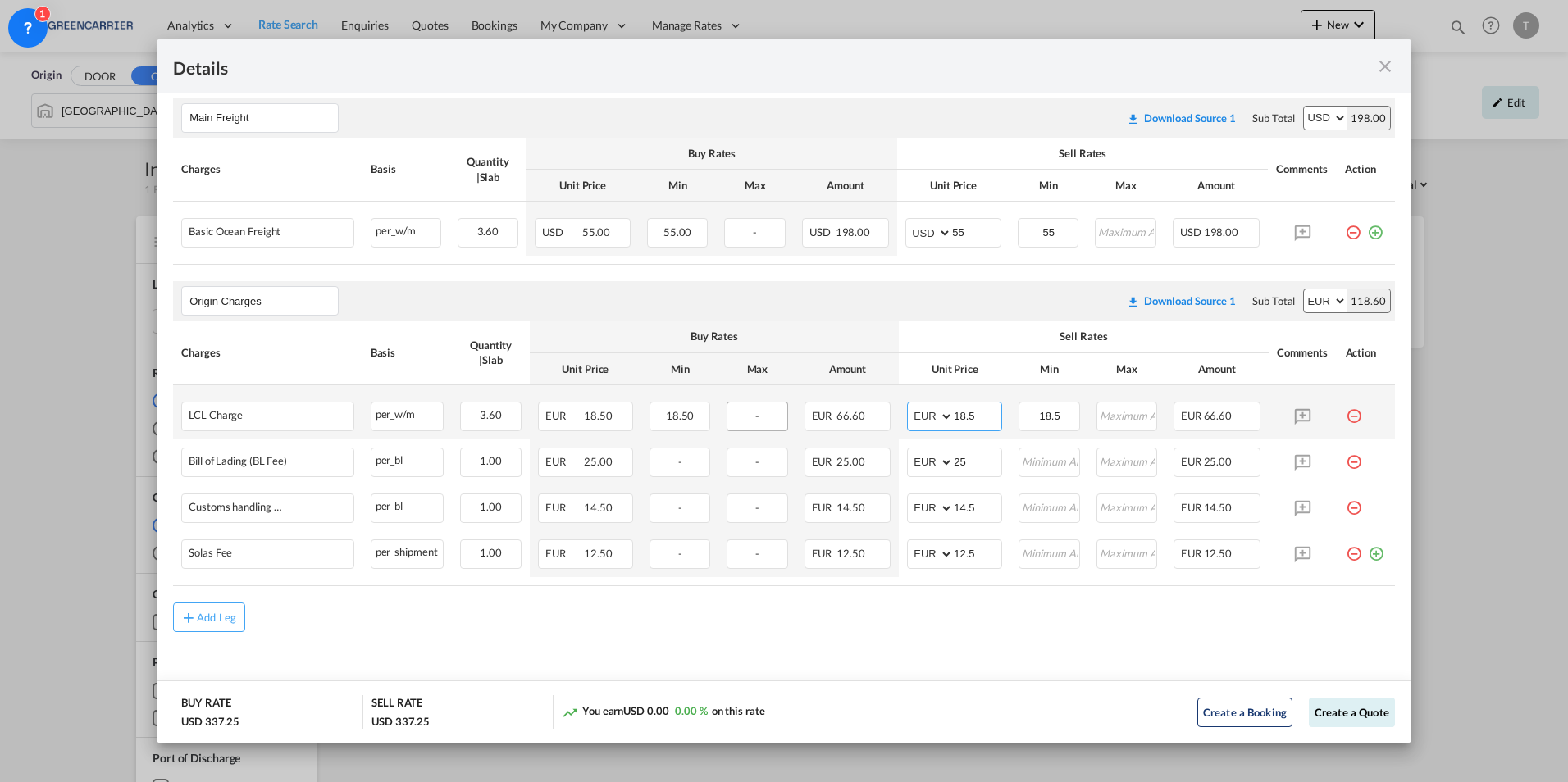 drag, startPoint x: 933, startPoint y: 418, endPoint x: 753, endPoint y: 407, distance: 180.336 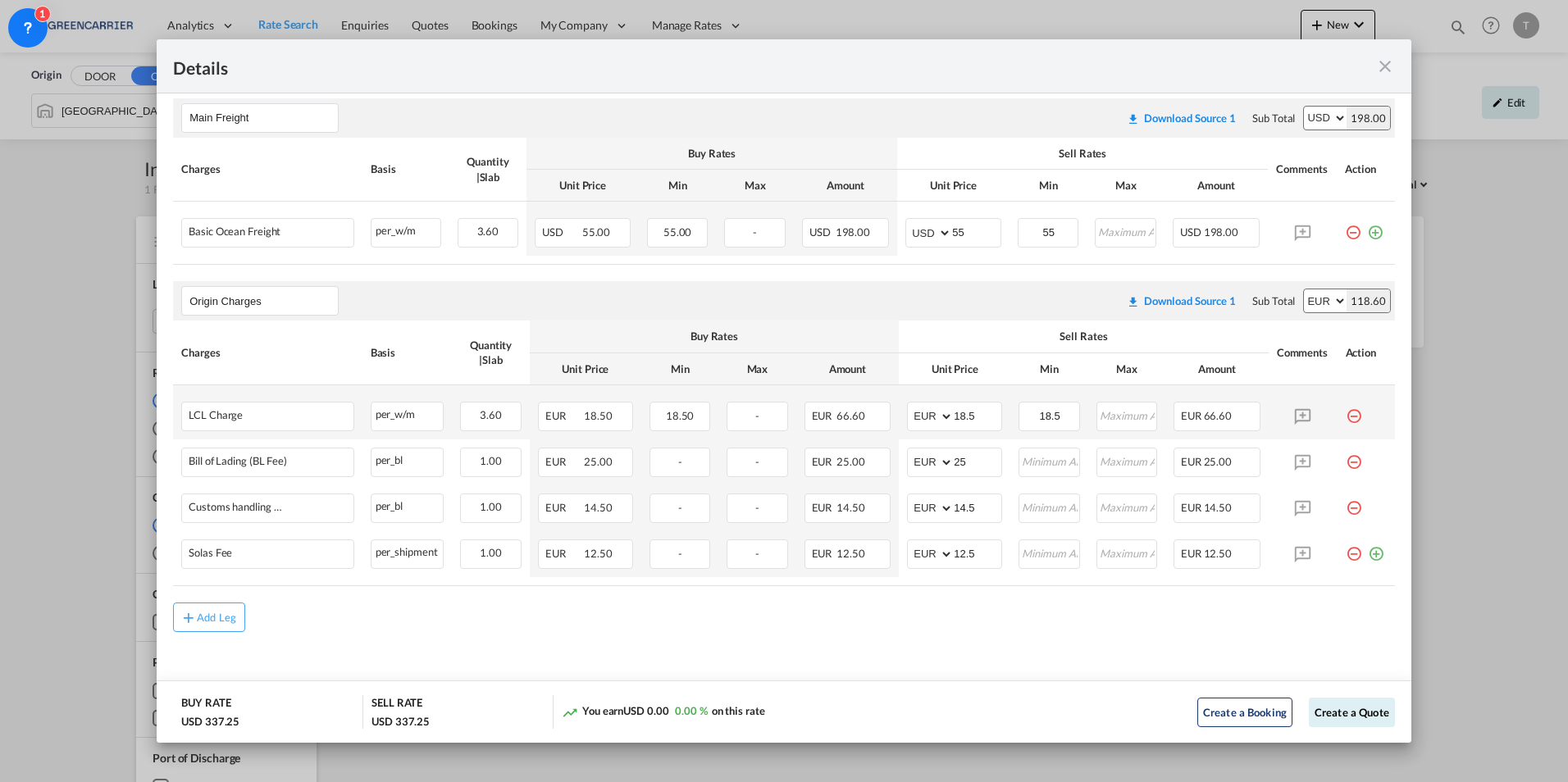 click on "per_w/m per_w/m can not applied for this charge.   Please Select" at bounding box center [408, 412] 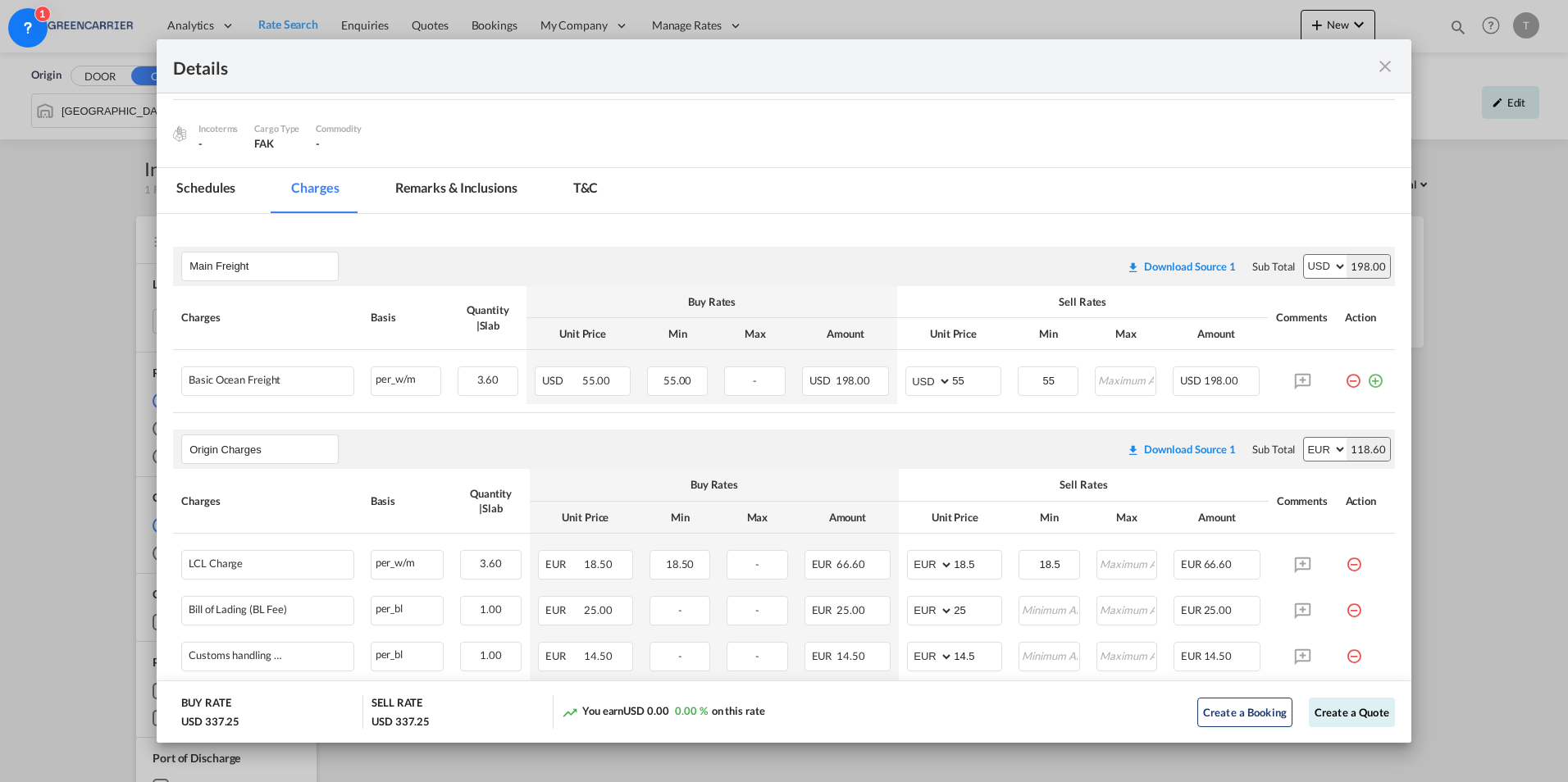 scroll, scrollTop: 164, scrollLeft: 0, axis: vertical 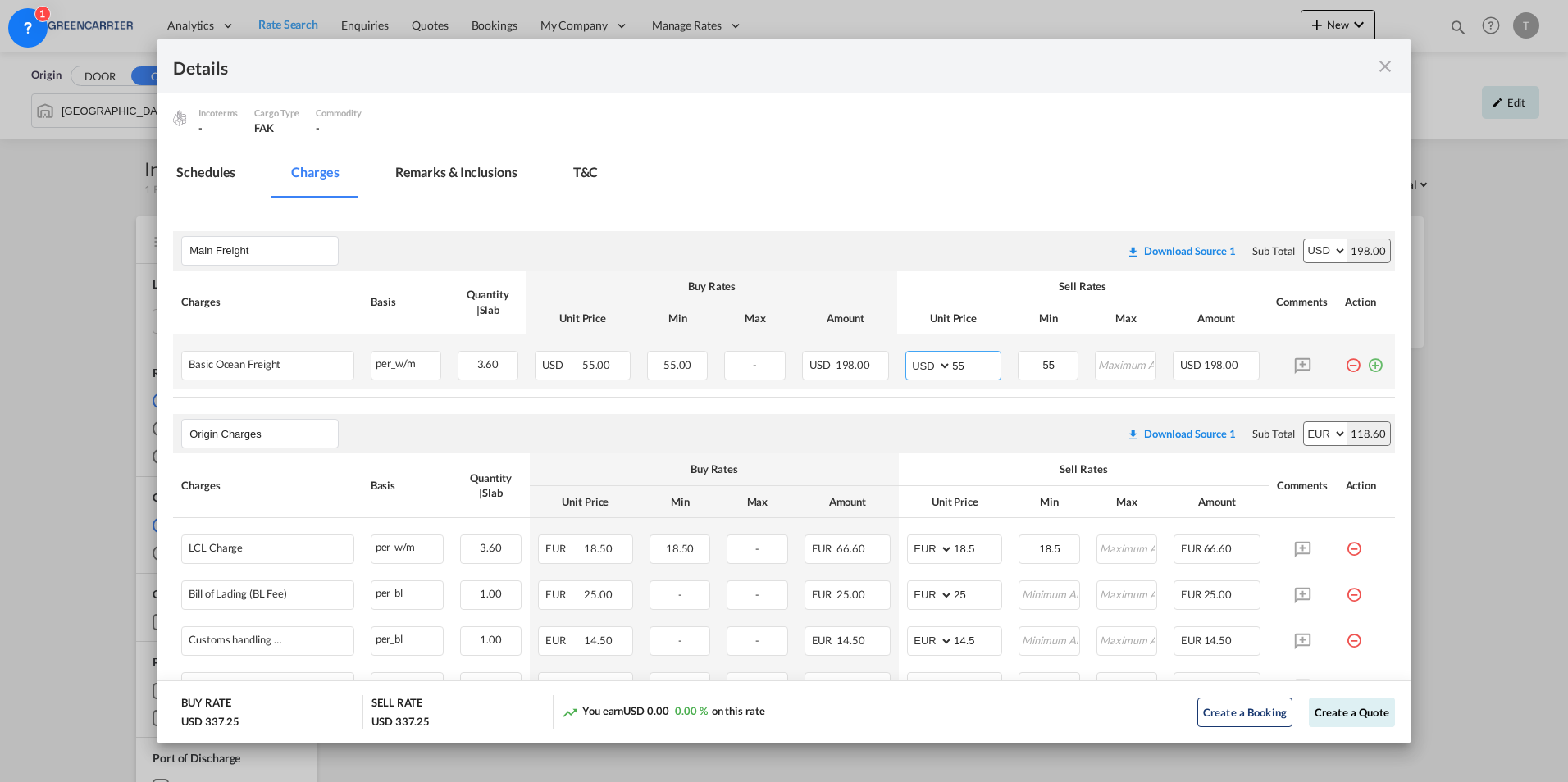 click on "55" at bounding box center (976, 364) 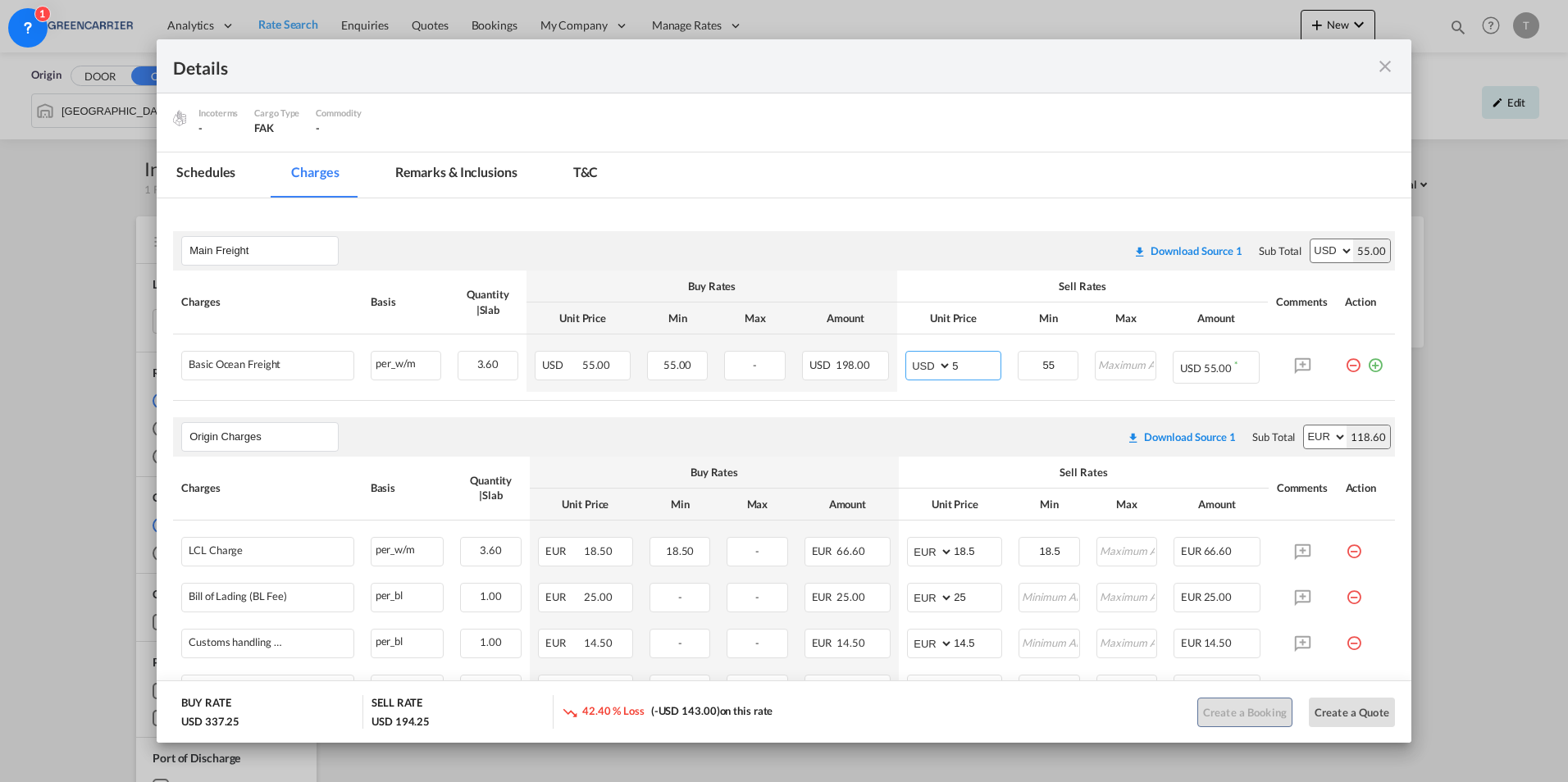 type on "55" 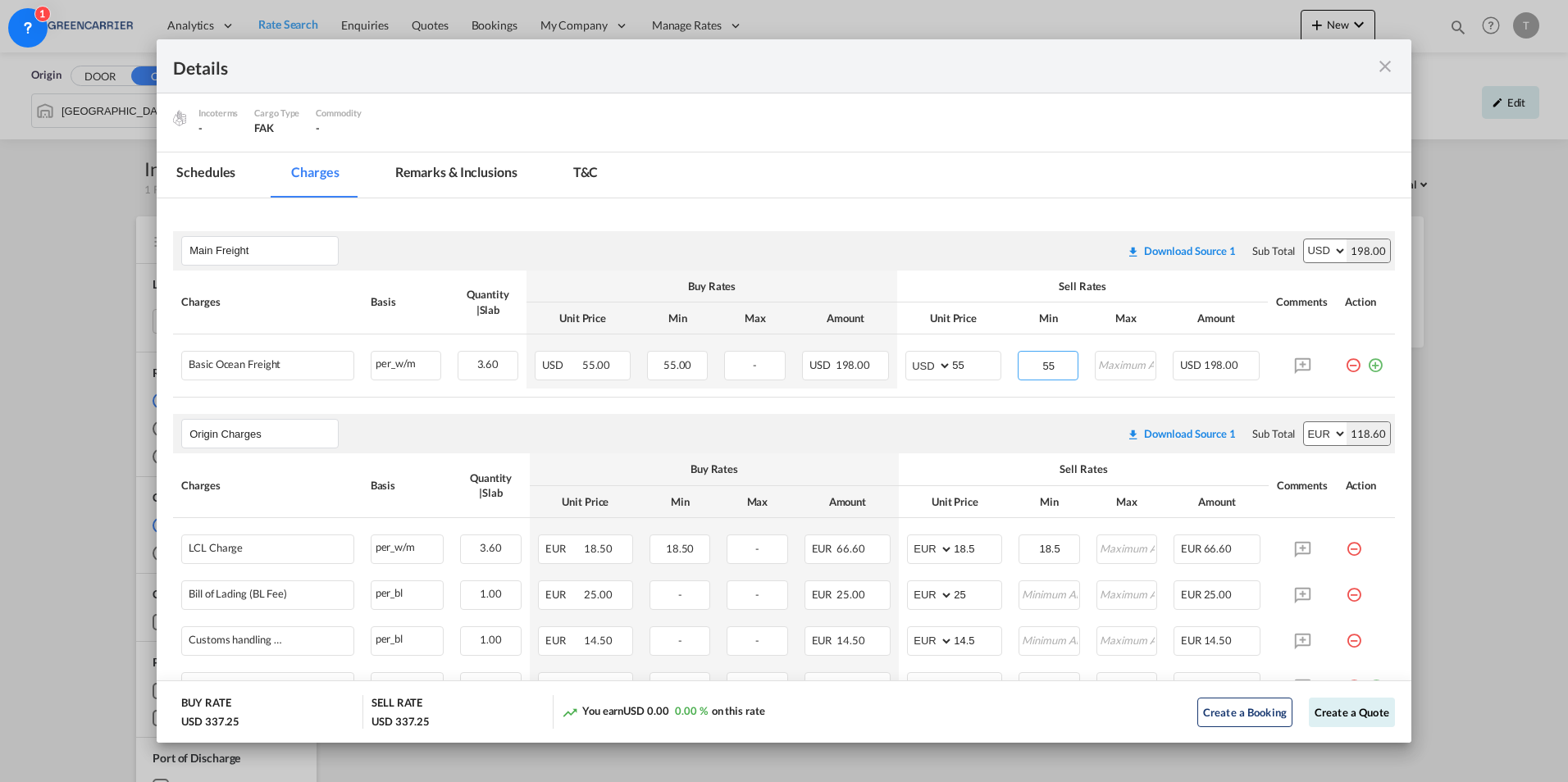 scroll, scrollTop: 297, scrollLeft: 0, axis: vertical 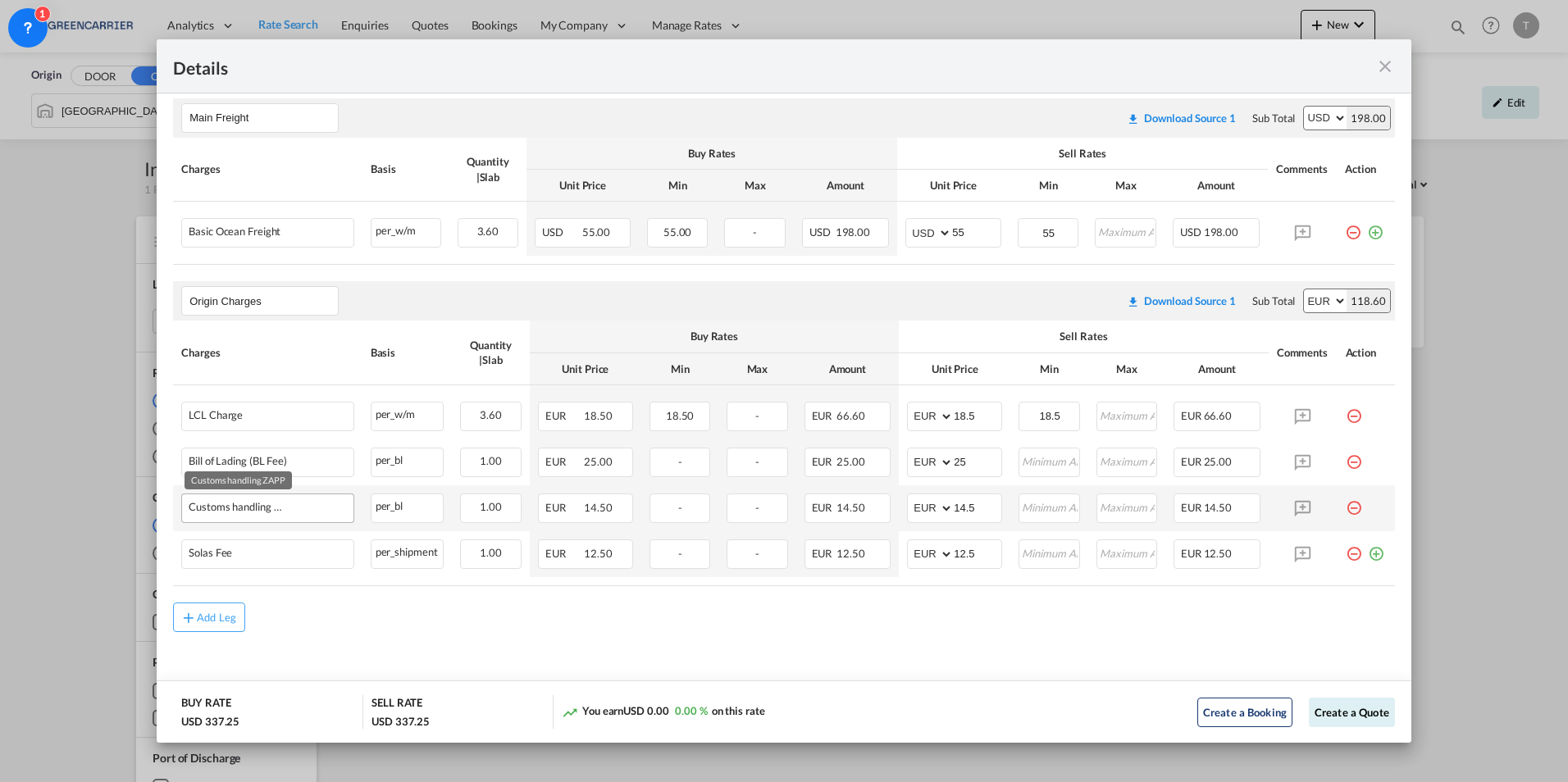 click on "Customs handling ZAPP" at bounding box center (238, 507) 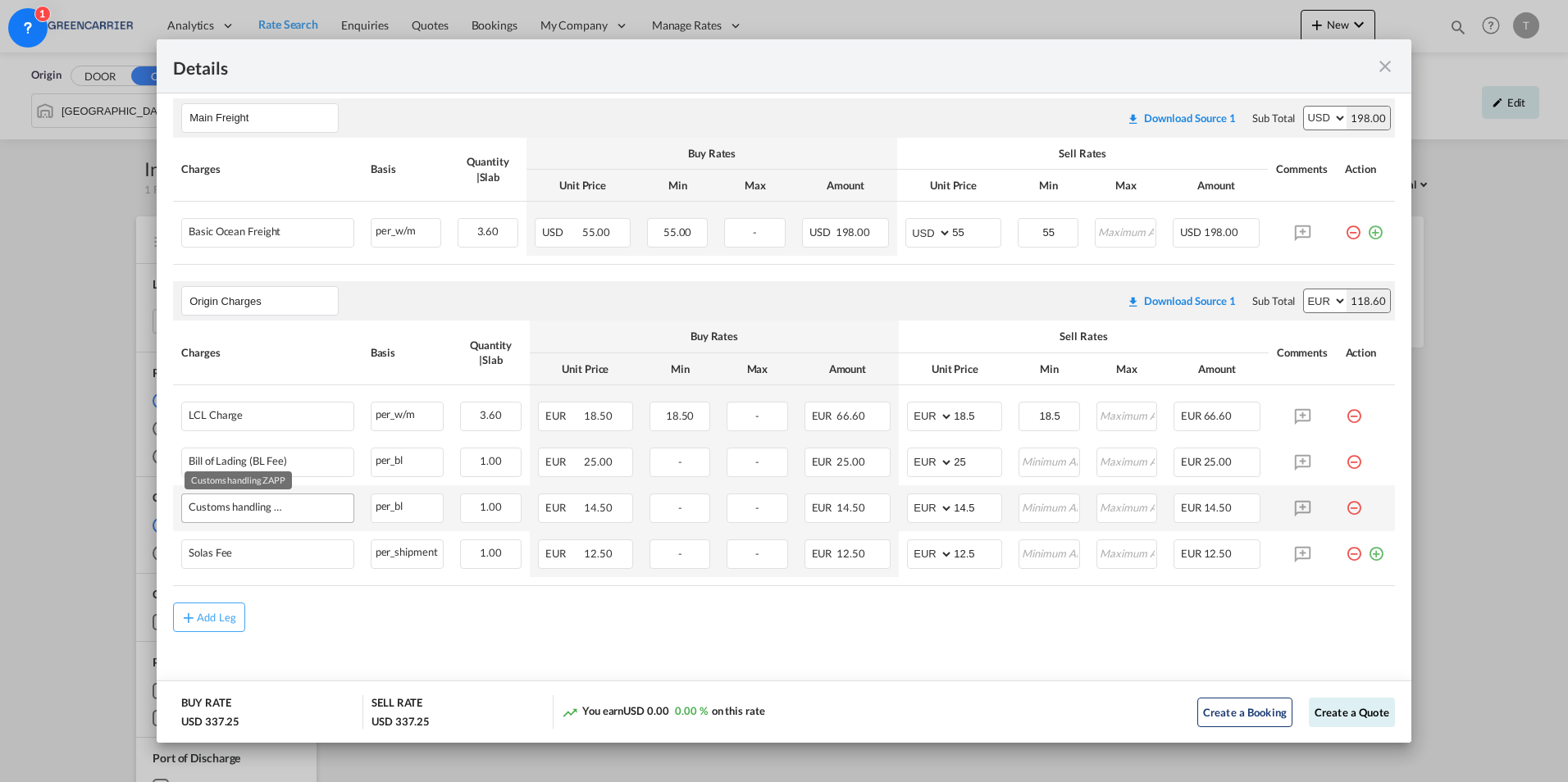 click on "Customs handling ZAPP" at bounding box center [238, 507] 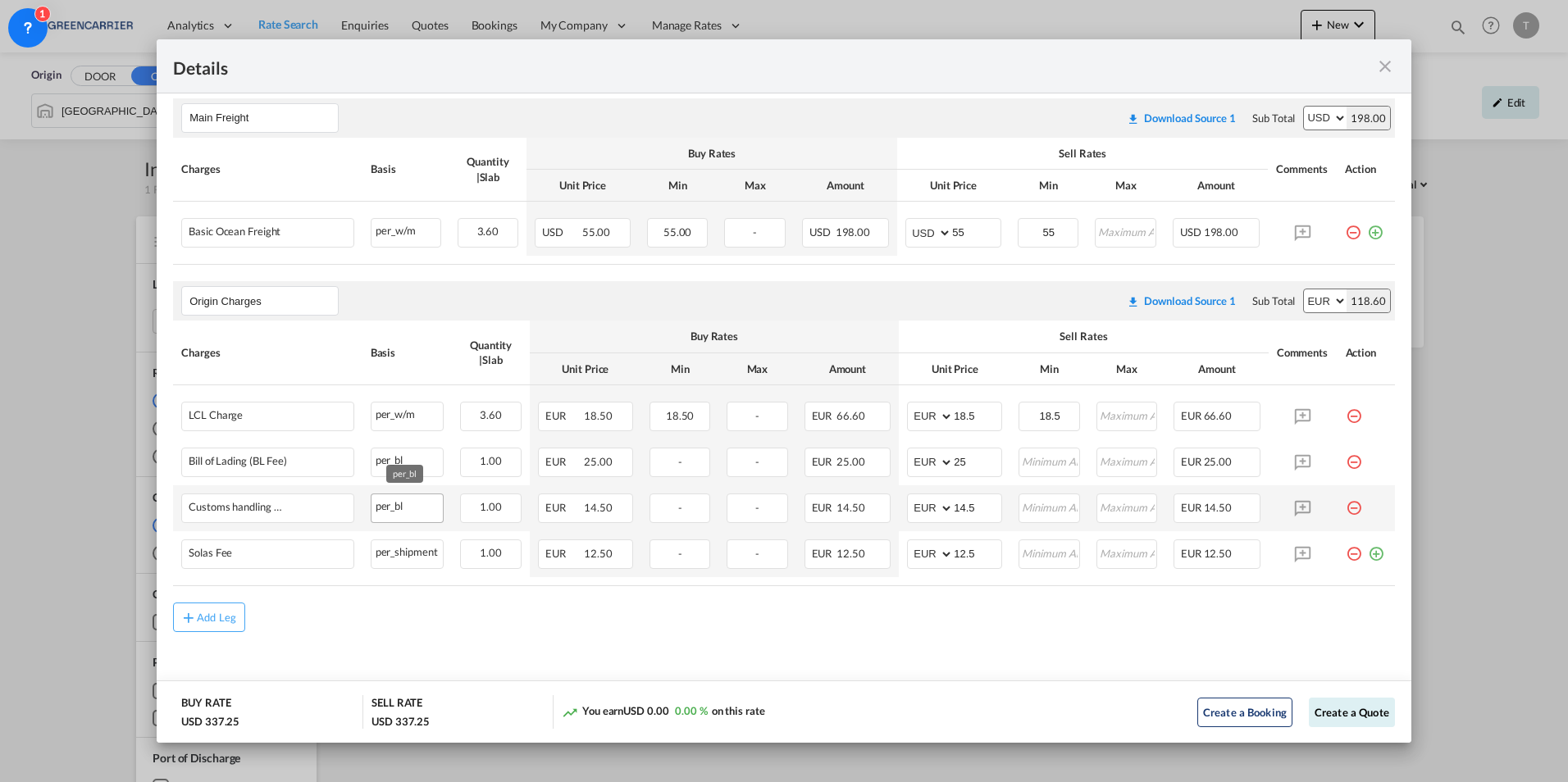 click on "per_bl" at bounding box center [408, 504] 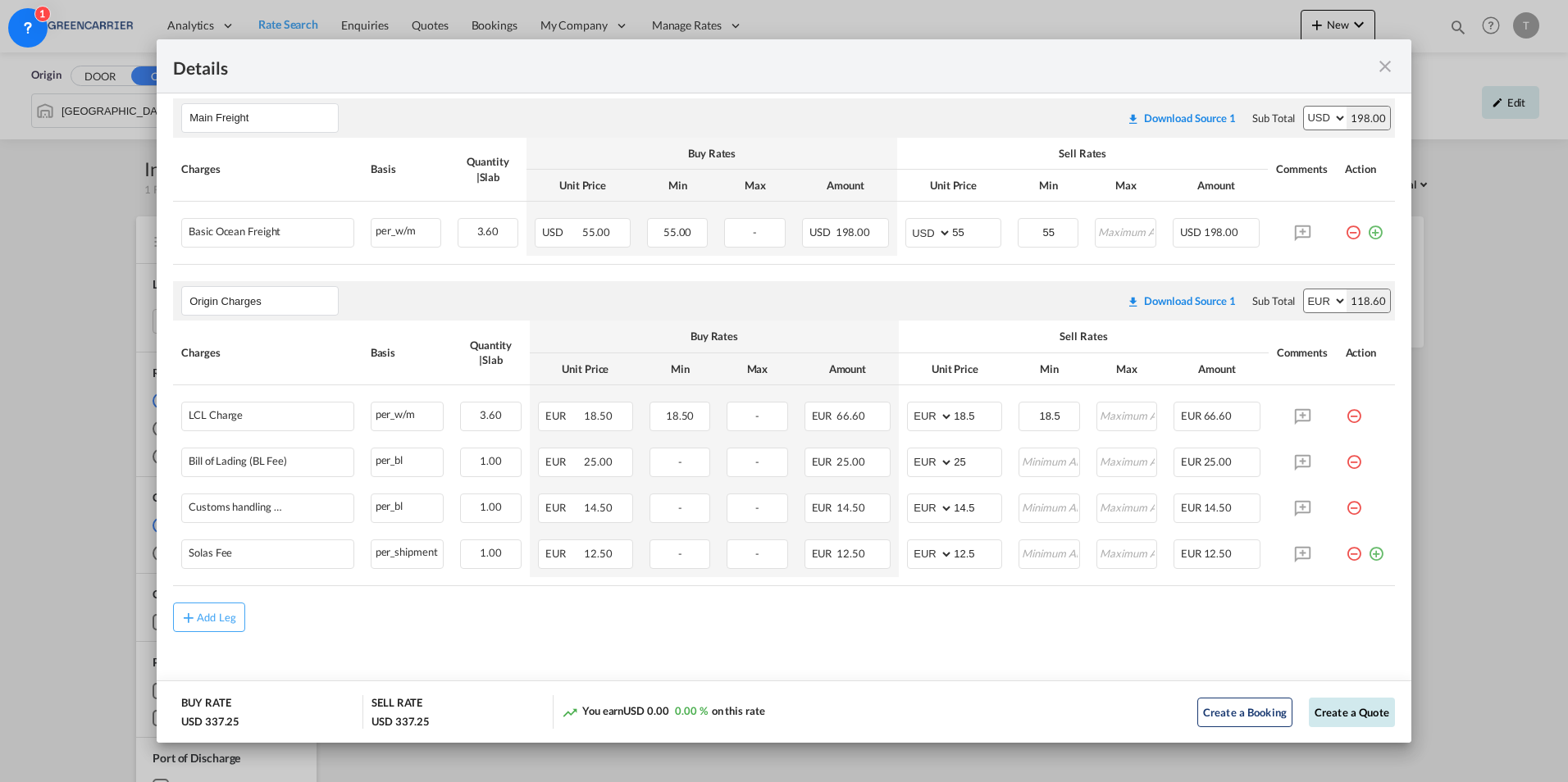 click on "Create a Quote" 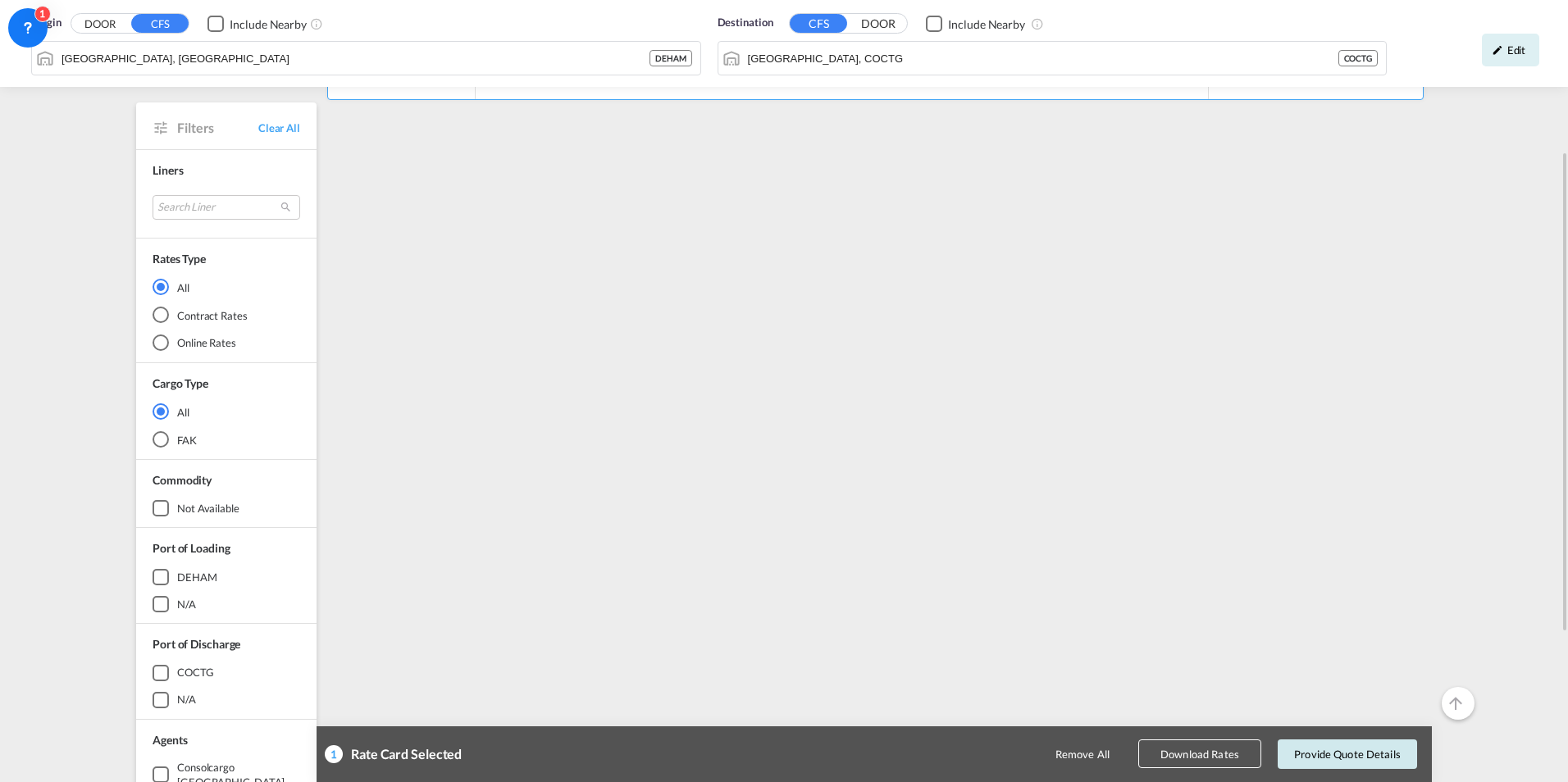 scroll, scrollTop: 0, scrollLeft: 0, axis: both 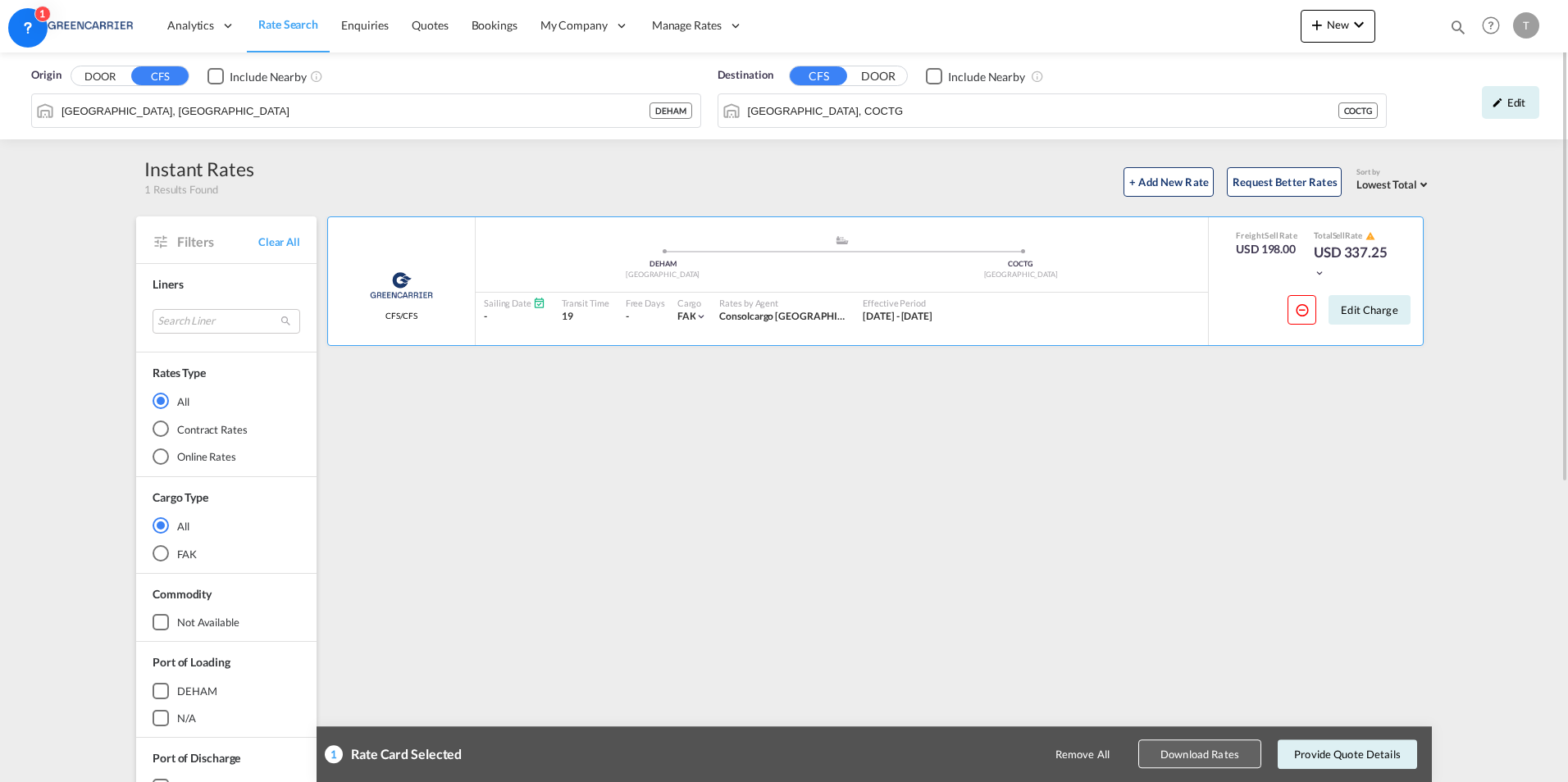 click on "Download Rates" at bounding box center (1200, 754) 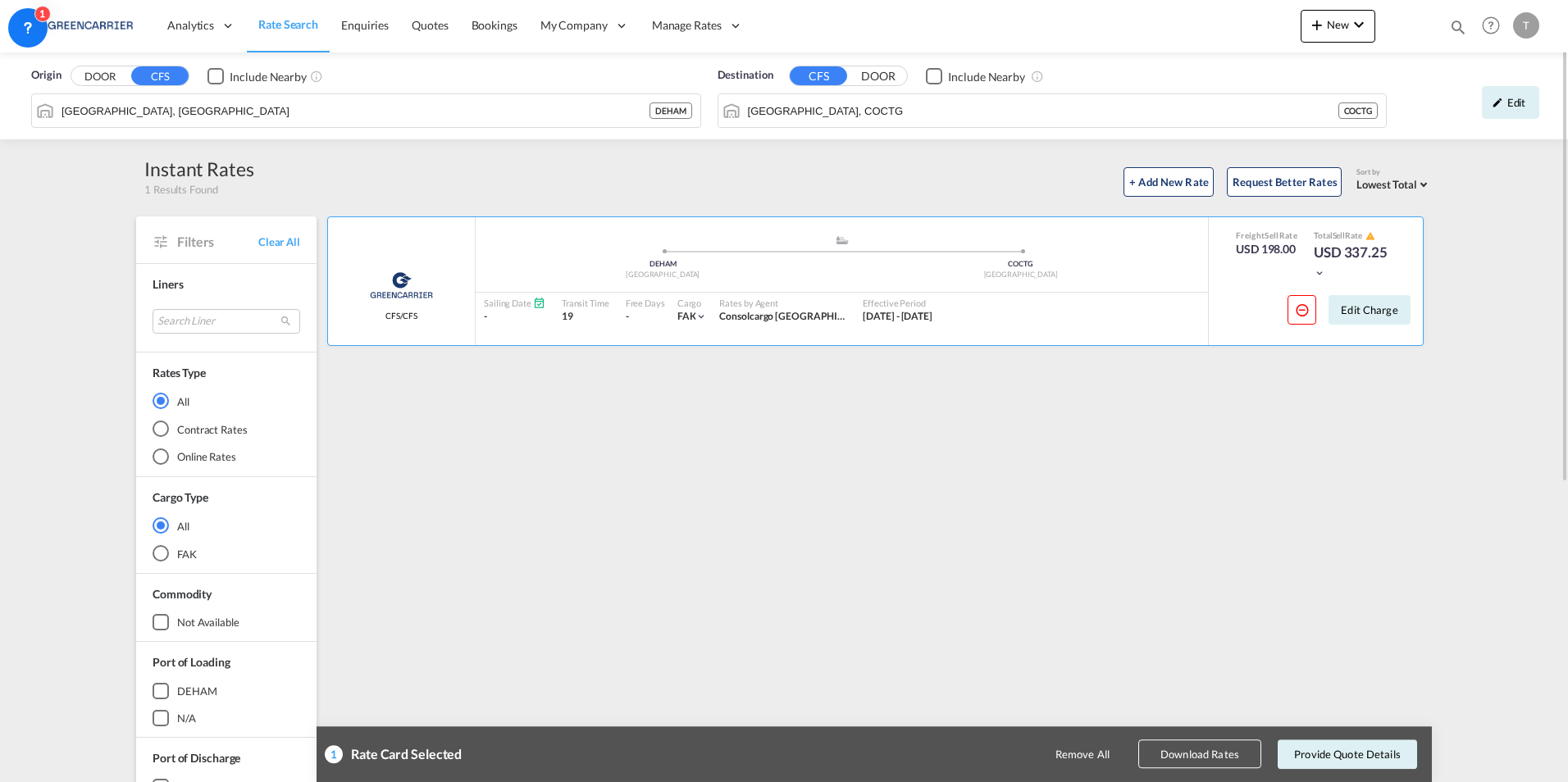 click on "Hamburg, DEHAM" at bounding box center (355, 111) 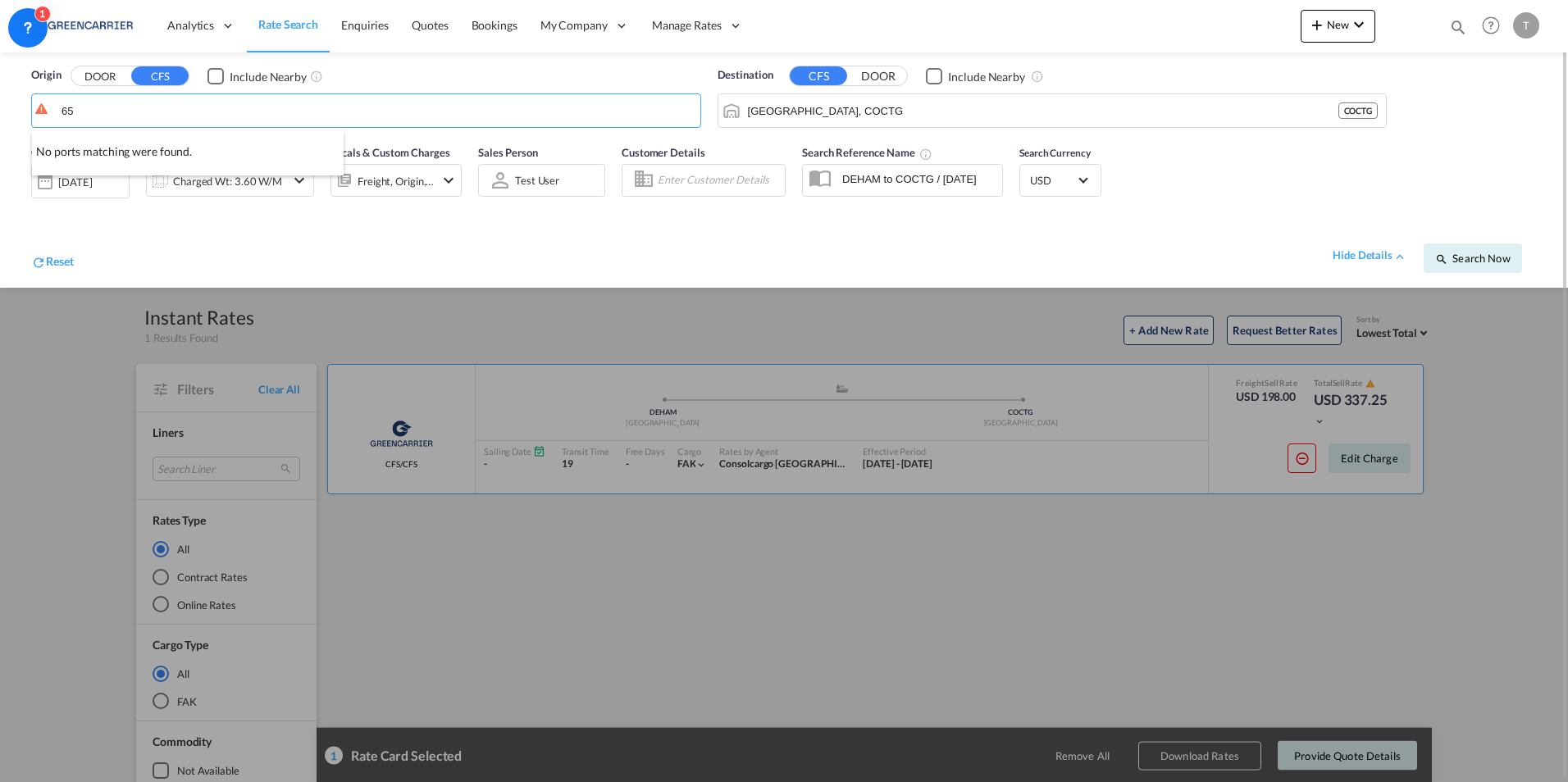 type on "6" 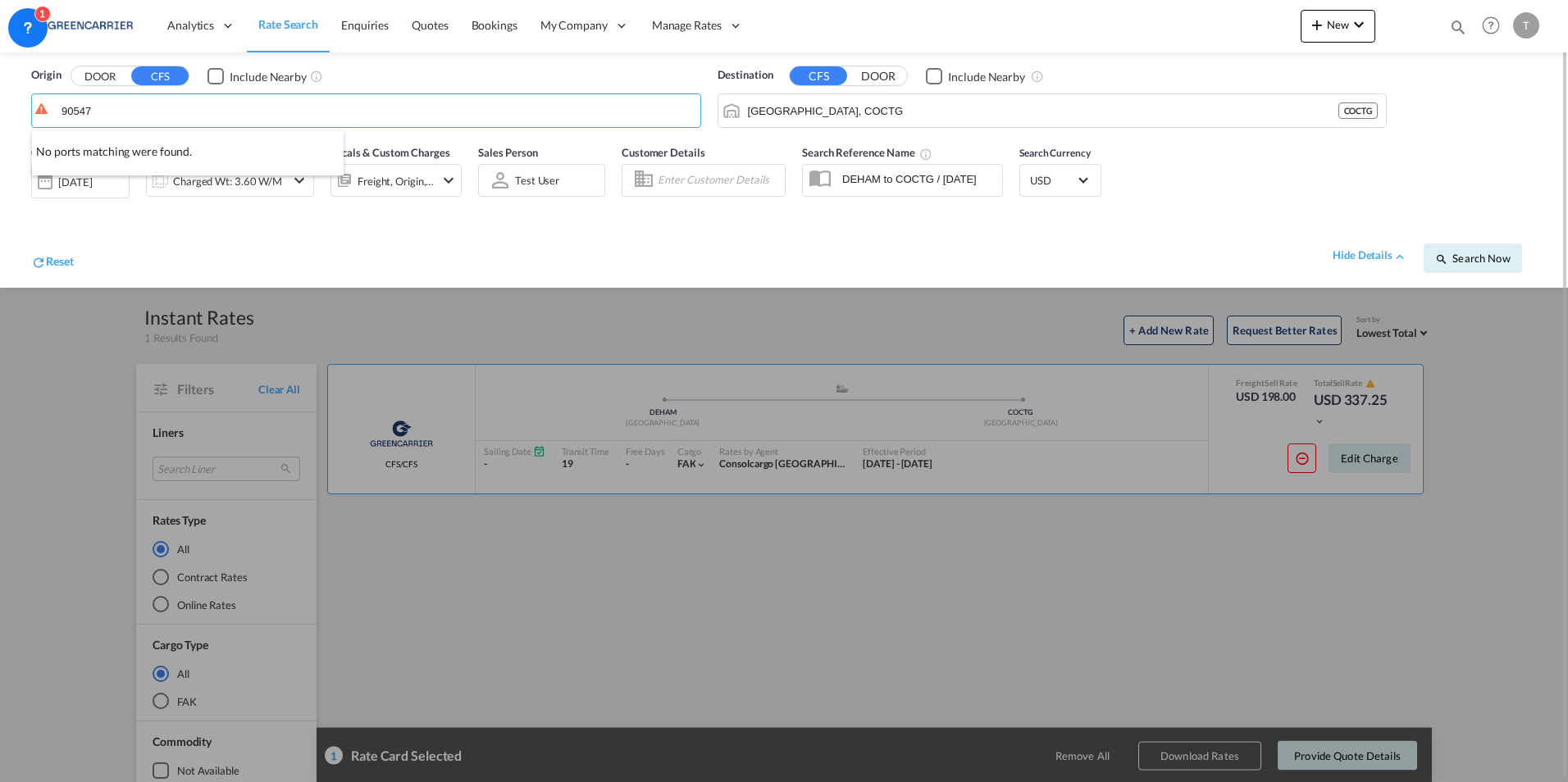 type on "90547" 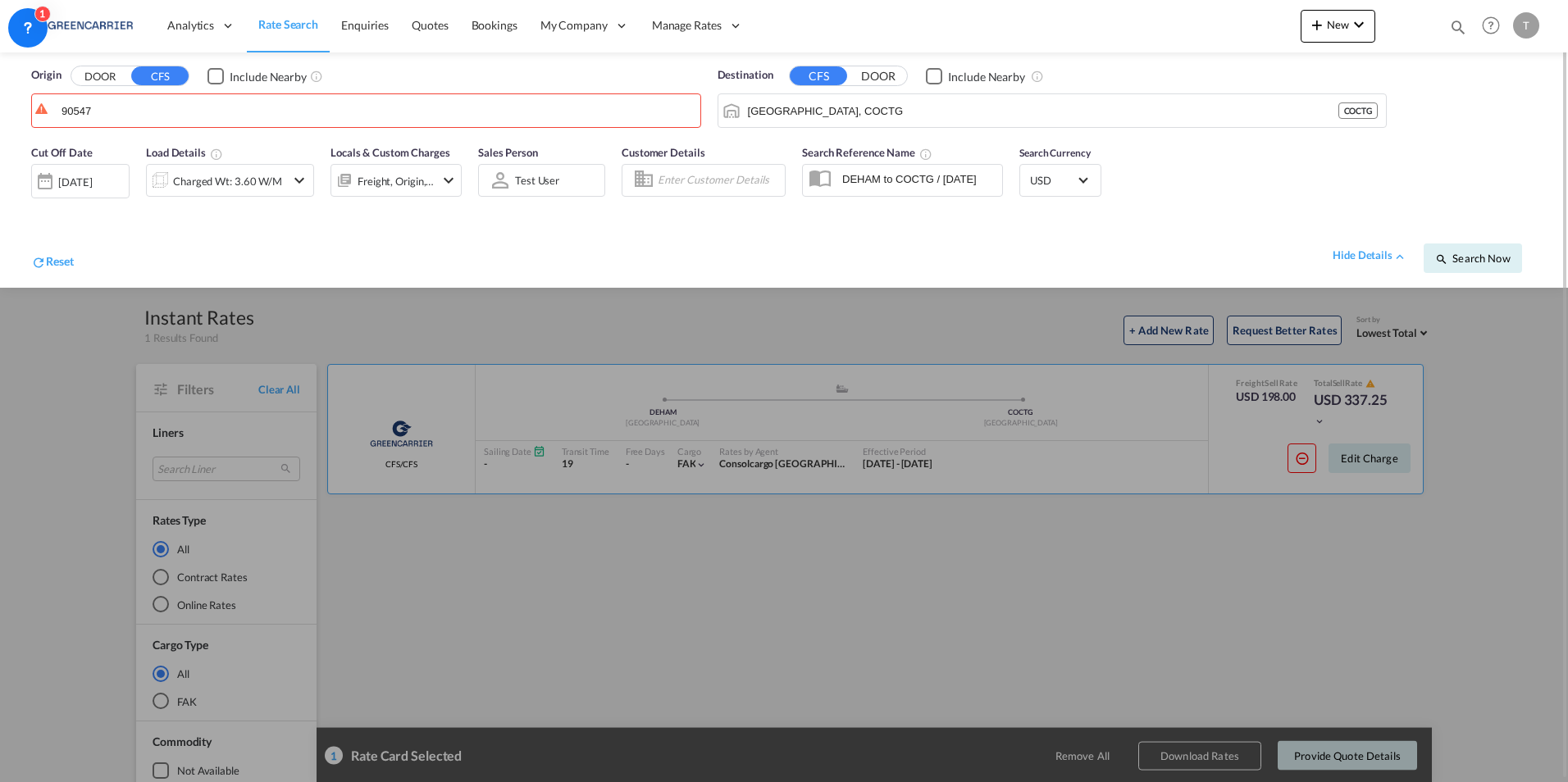 drag, startPoint x: 102, startPoint y: 114, endPoint x: 2, endPoint y: 111, distance: 100.04499 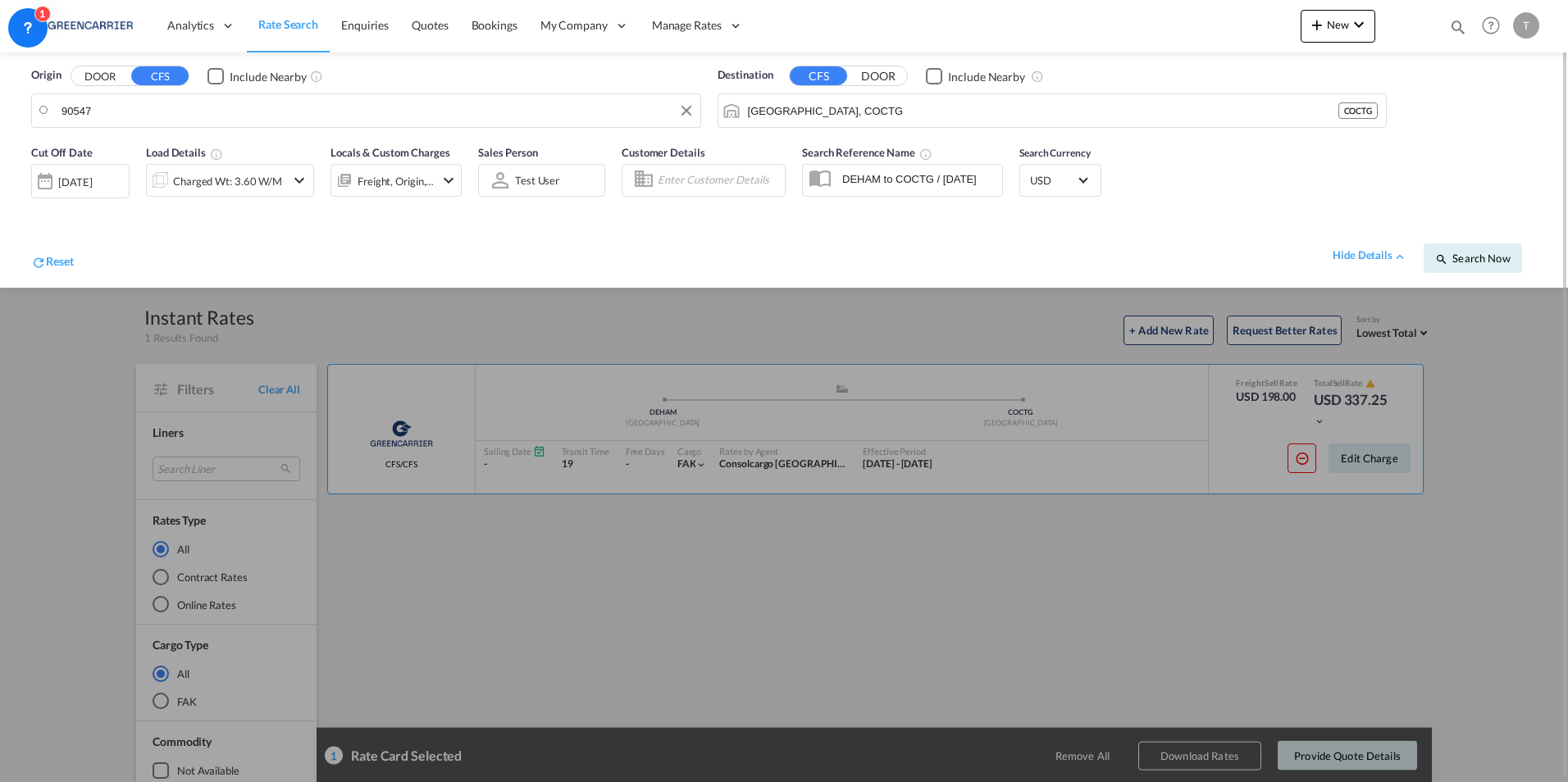click on "90547" at bounding box center (376, 111) 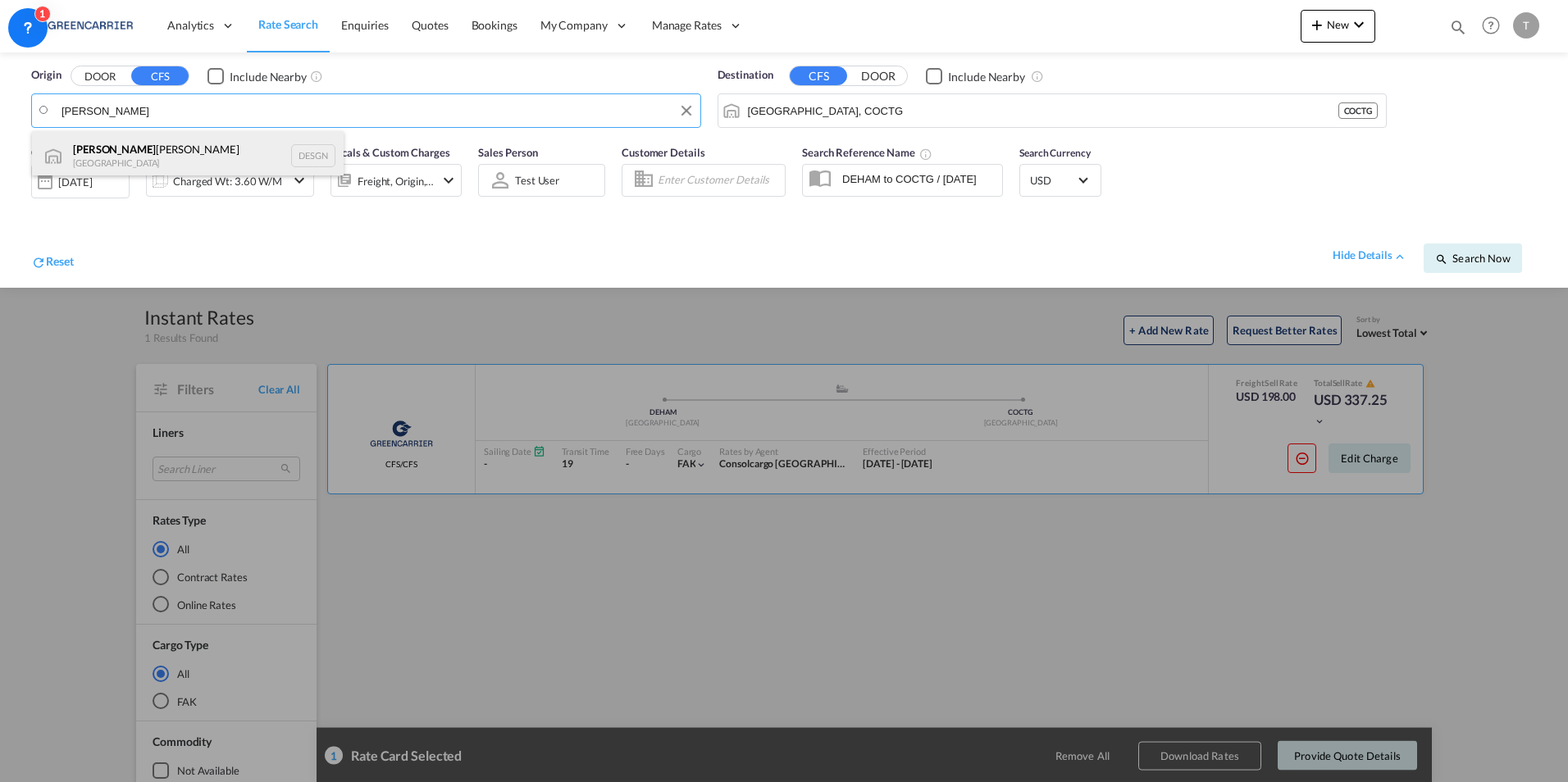 click on "Stein hagen Germany
DESGN" at bounding box center [188, 156] 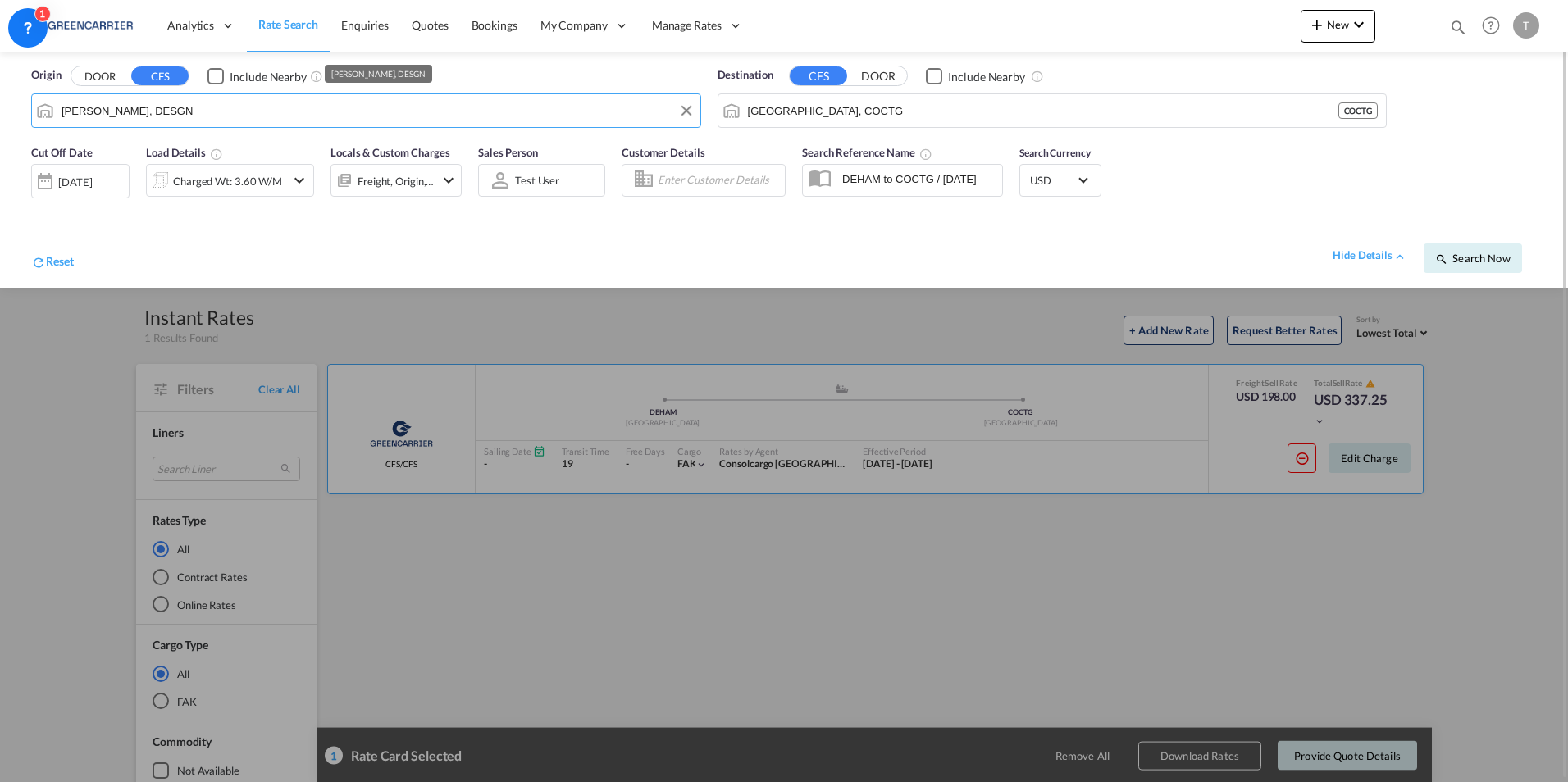 click on "Steinhagen, DESGN" at bounding box center (376, 111) 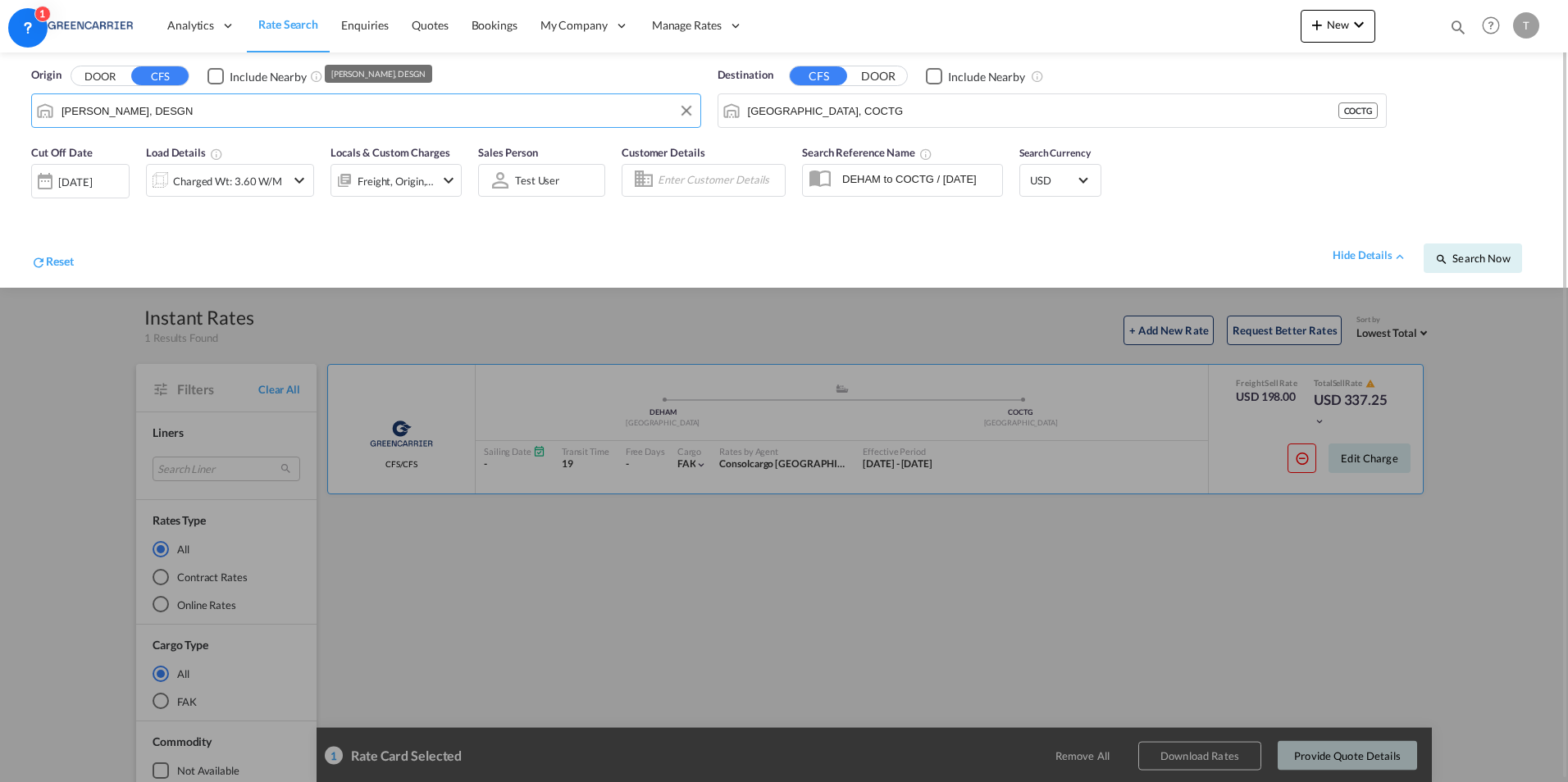 drag, startPoint x: 494, startPoint y: 119, endPoint x: 128, endPoint y: 113, distance: 366.04918 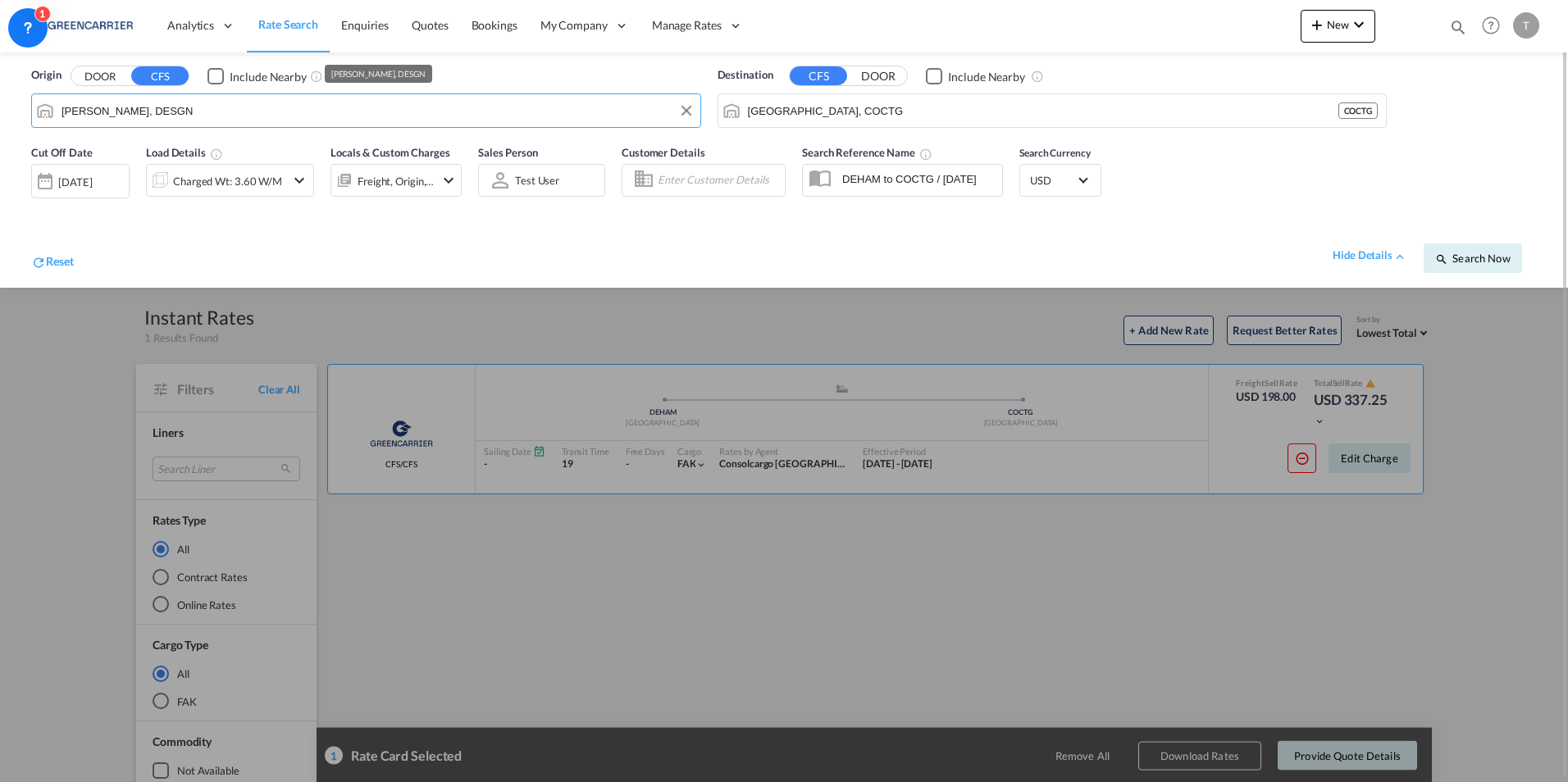 click on "Steinhagen, DESGN" at bounding box center [376, 111] 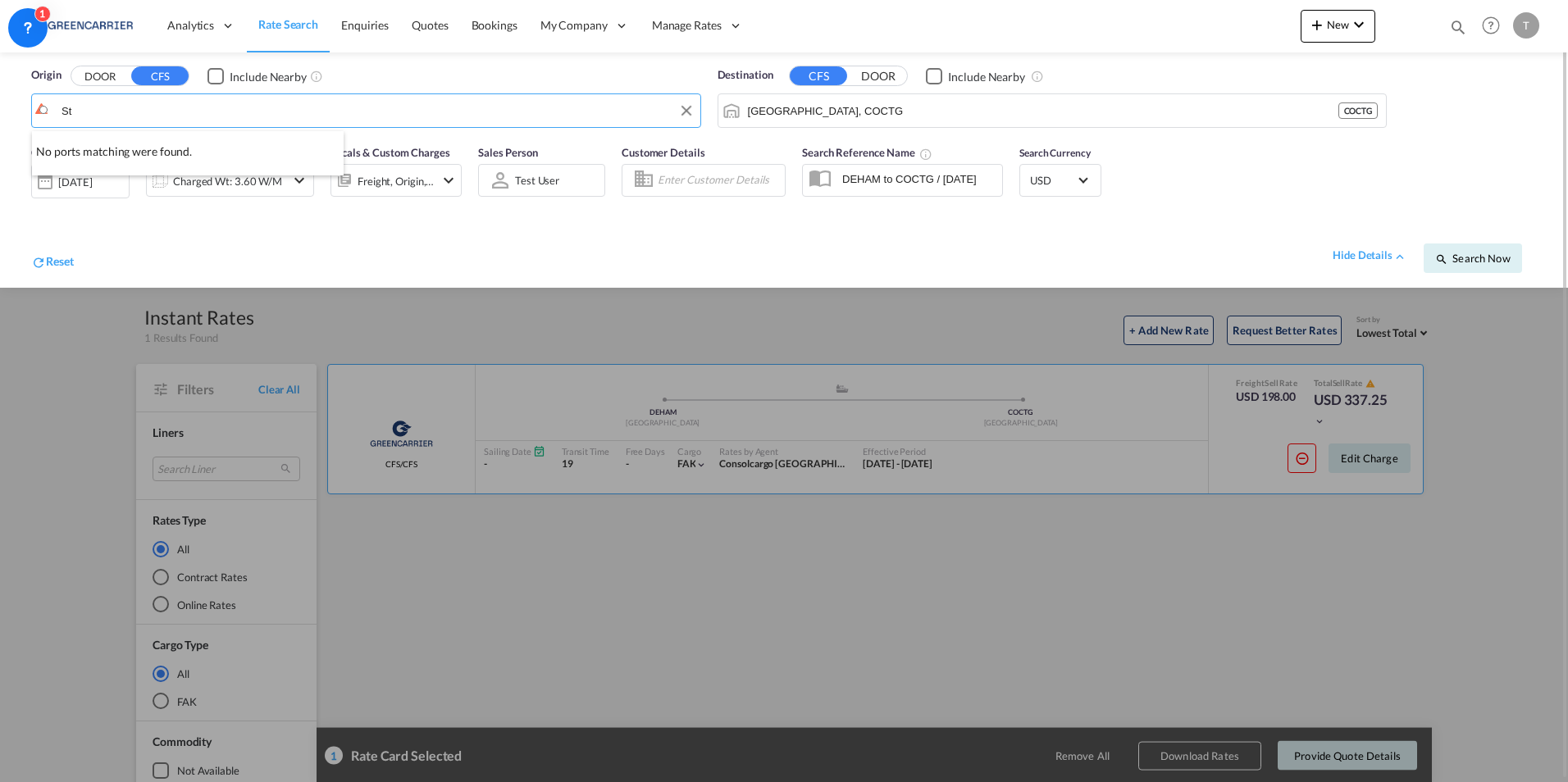 type on "S" 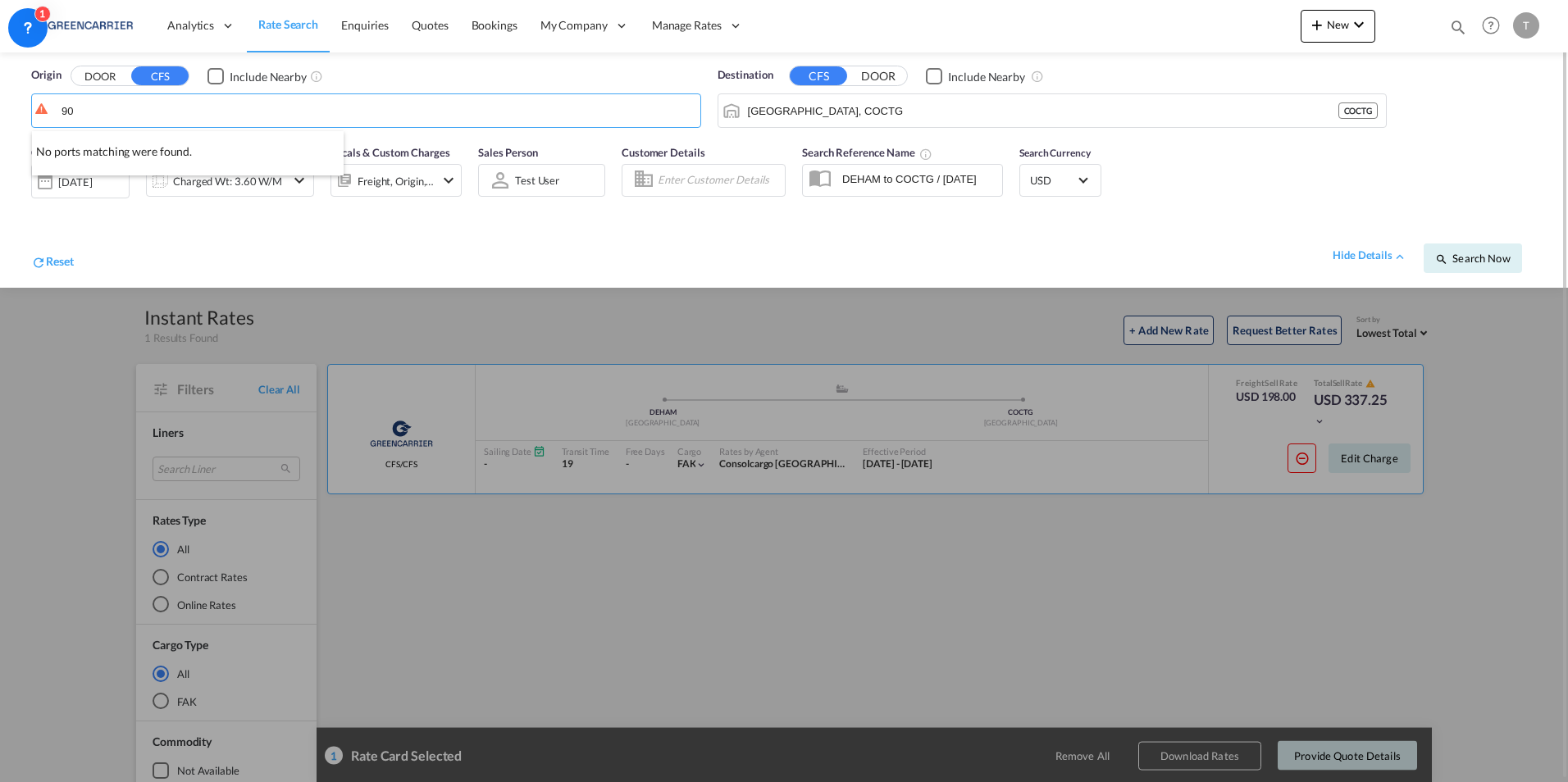type on "9" 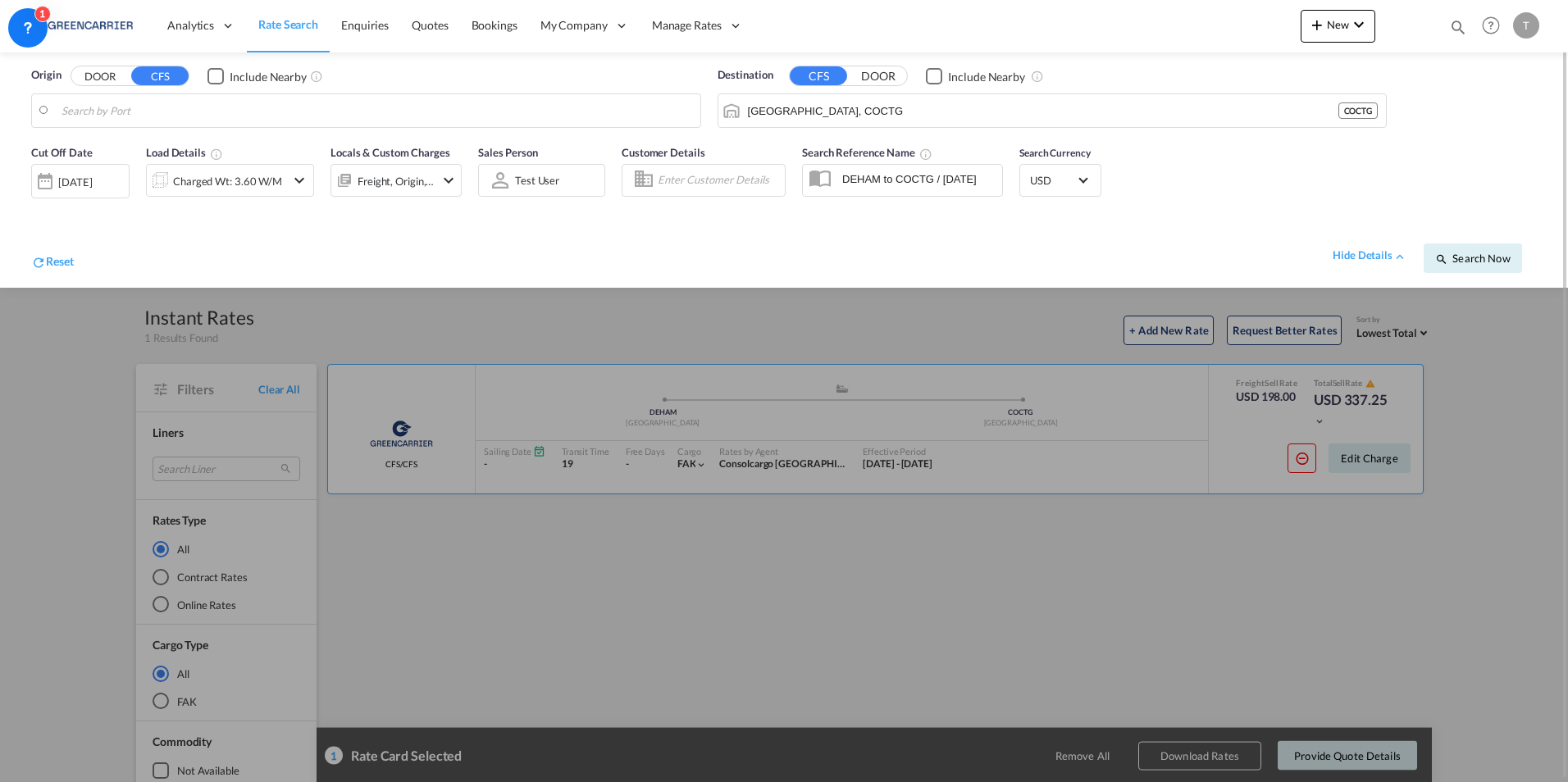 click on "Analytics
Reports
Dashboard
Rate Search
Enquiries
Quotes
Bookings" at bounding box center [784, 391] 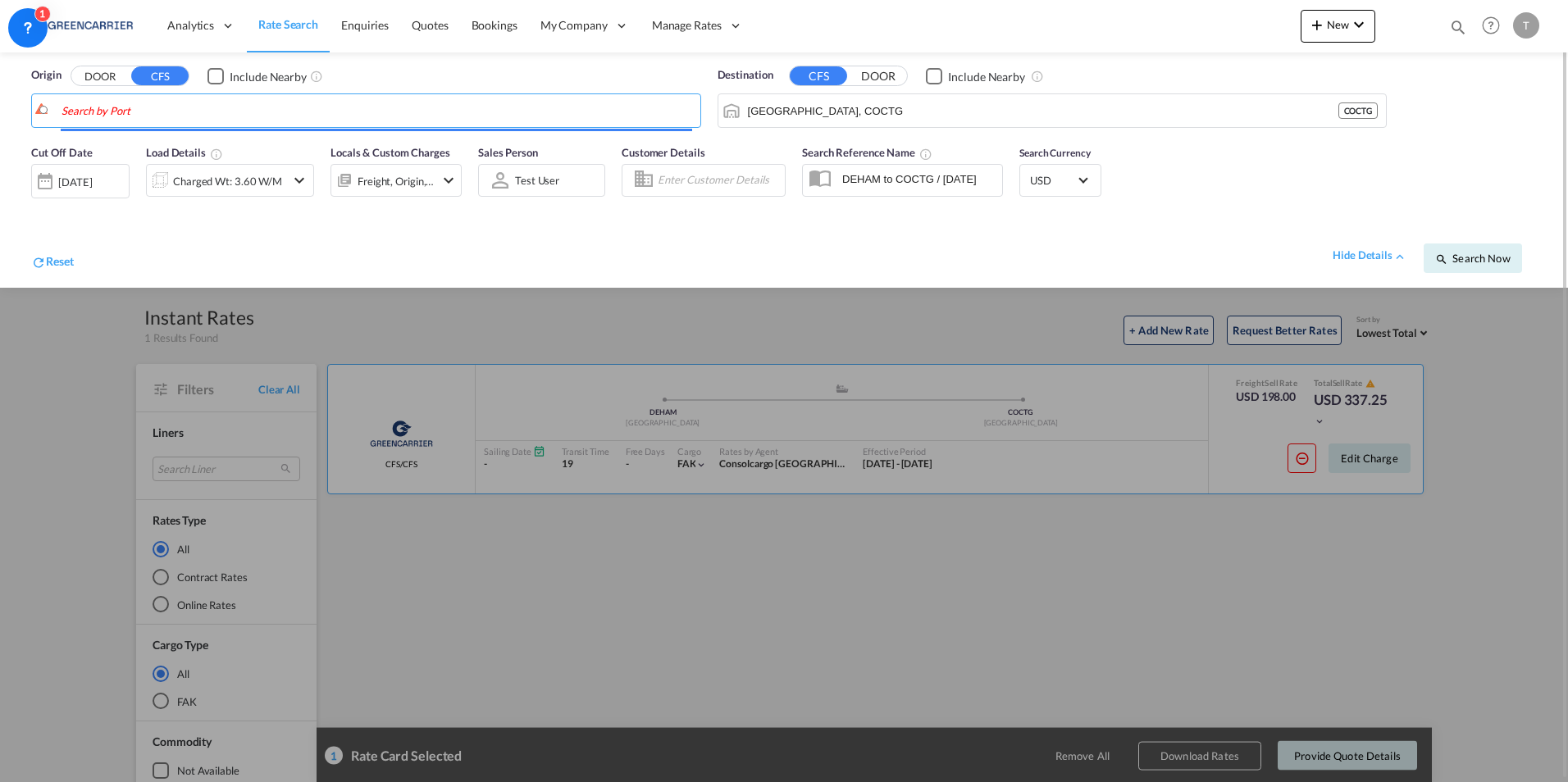 paste on "92224" 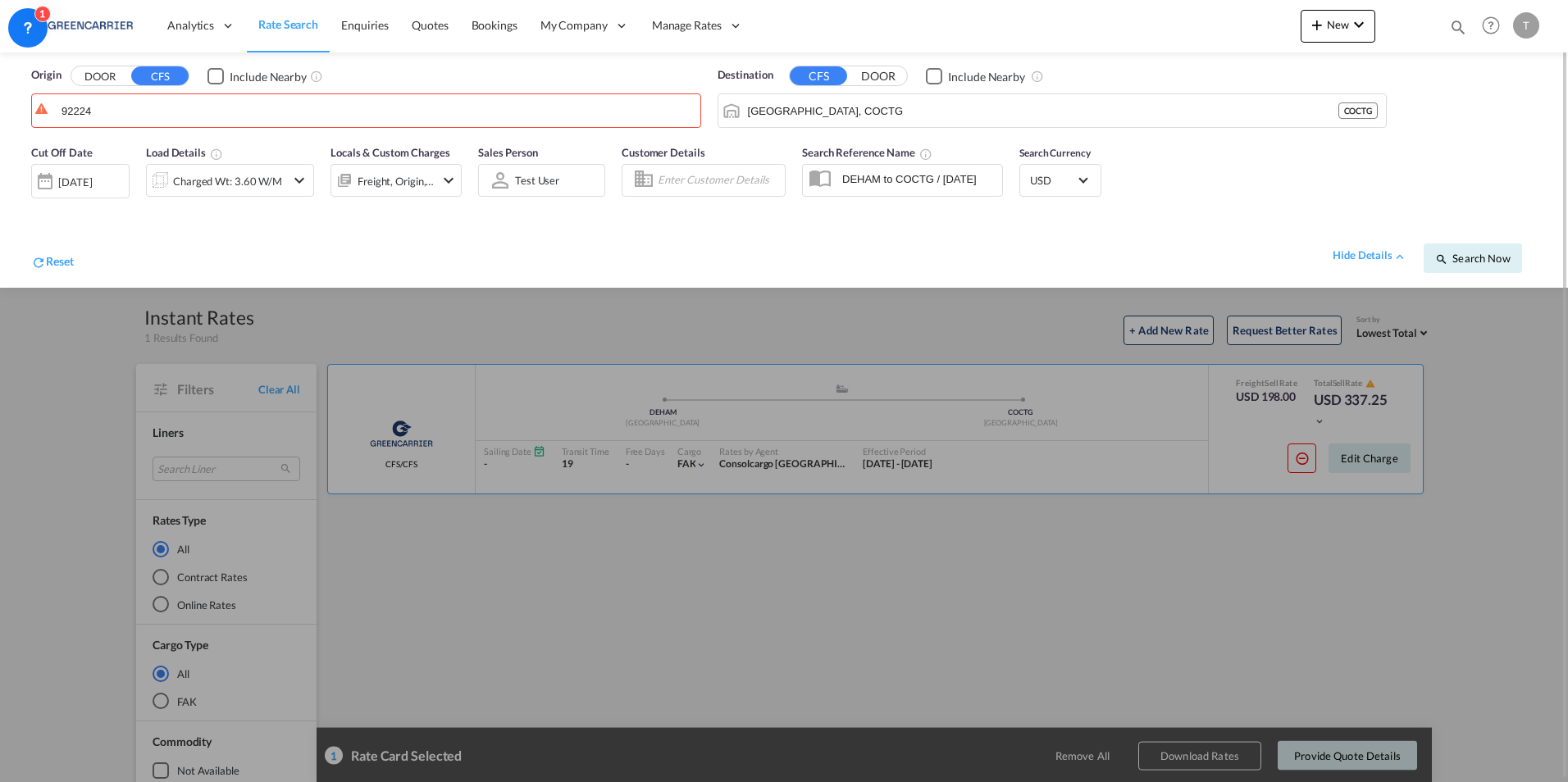 click on "DOOR" at bounding box center [100, 76] 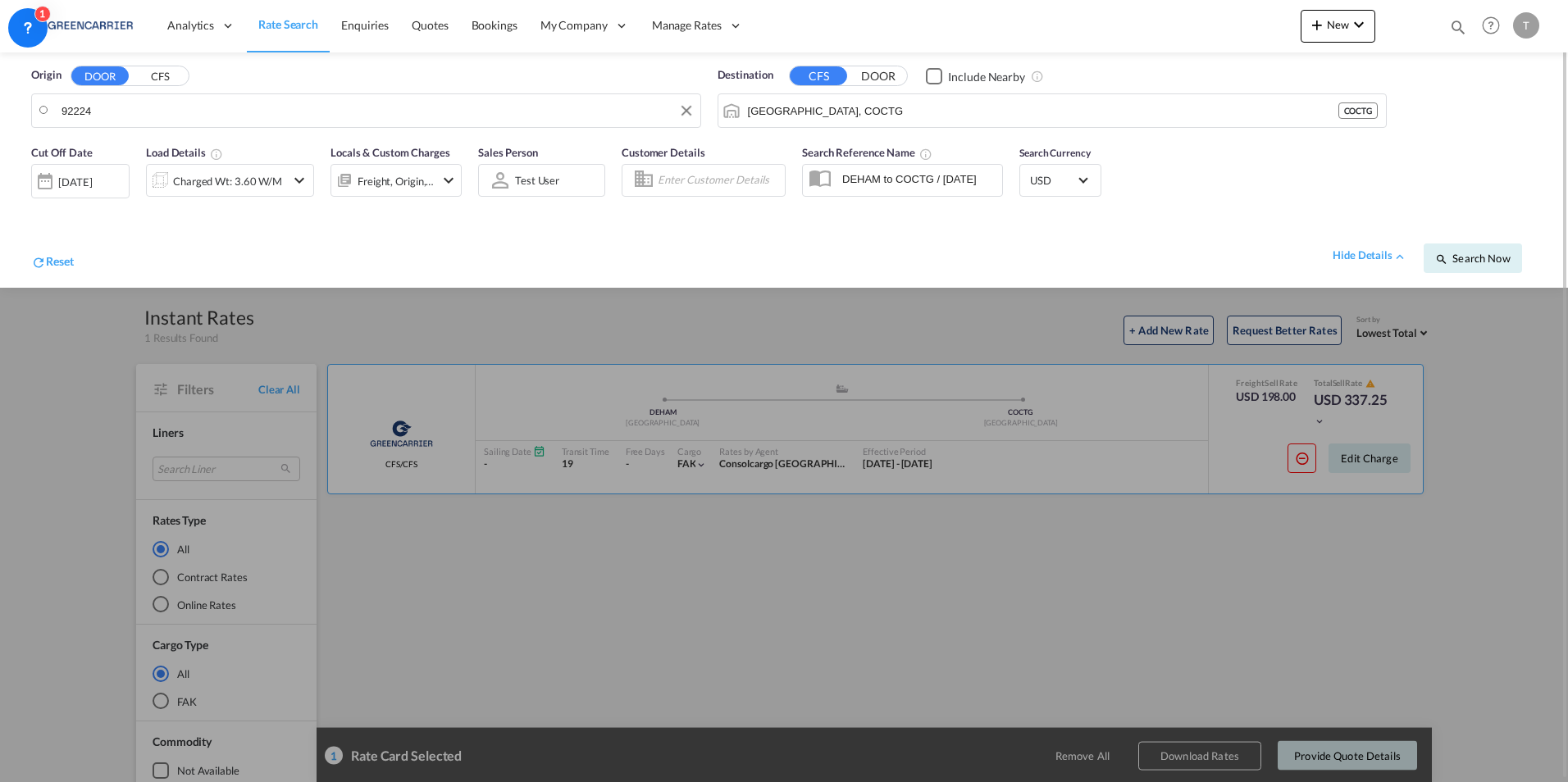 click on "92224" at bounding box center [376, 111] 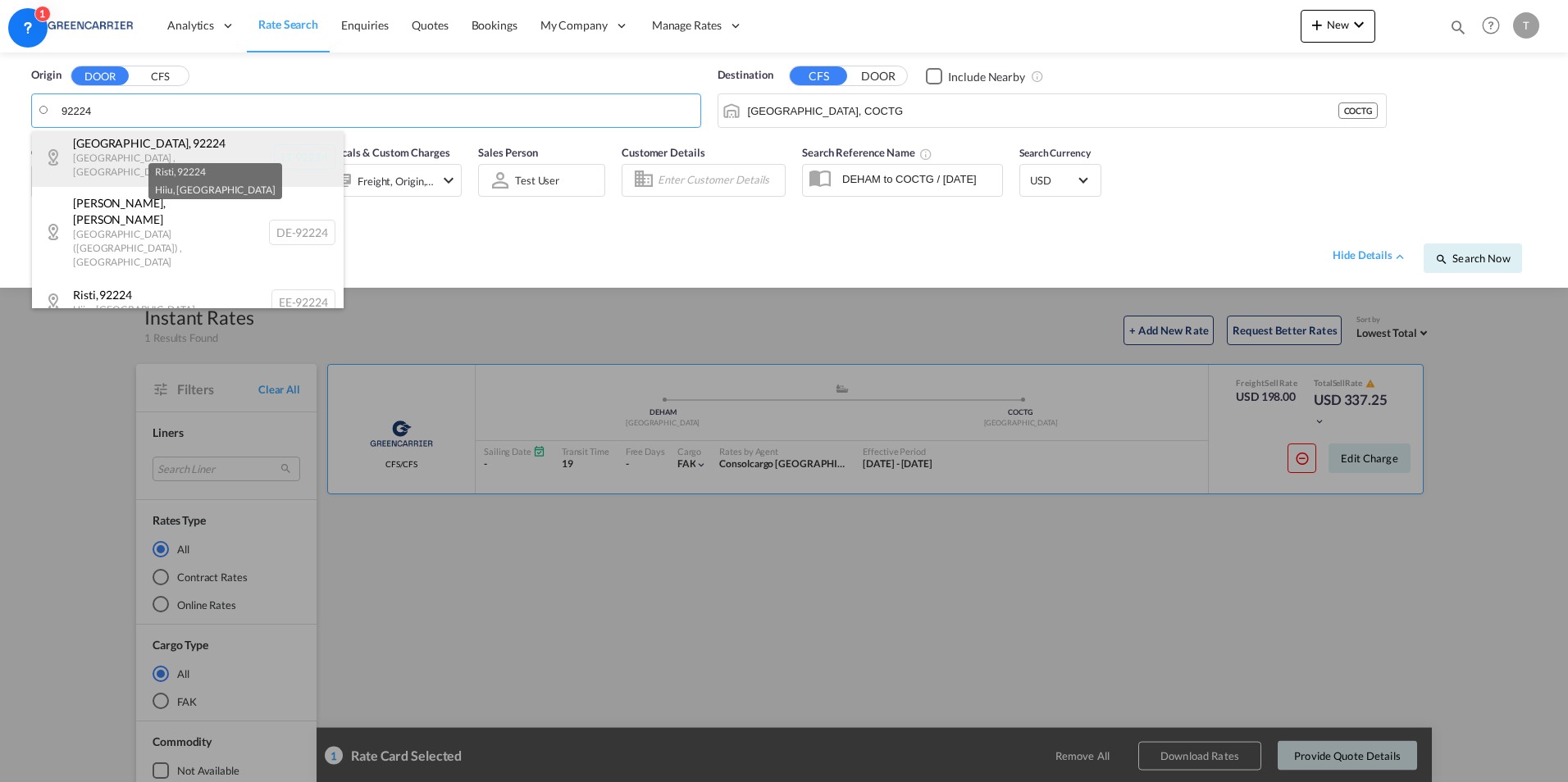 scroll, scrollTop: 0, scrollLeft: 0, axis: both 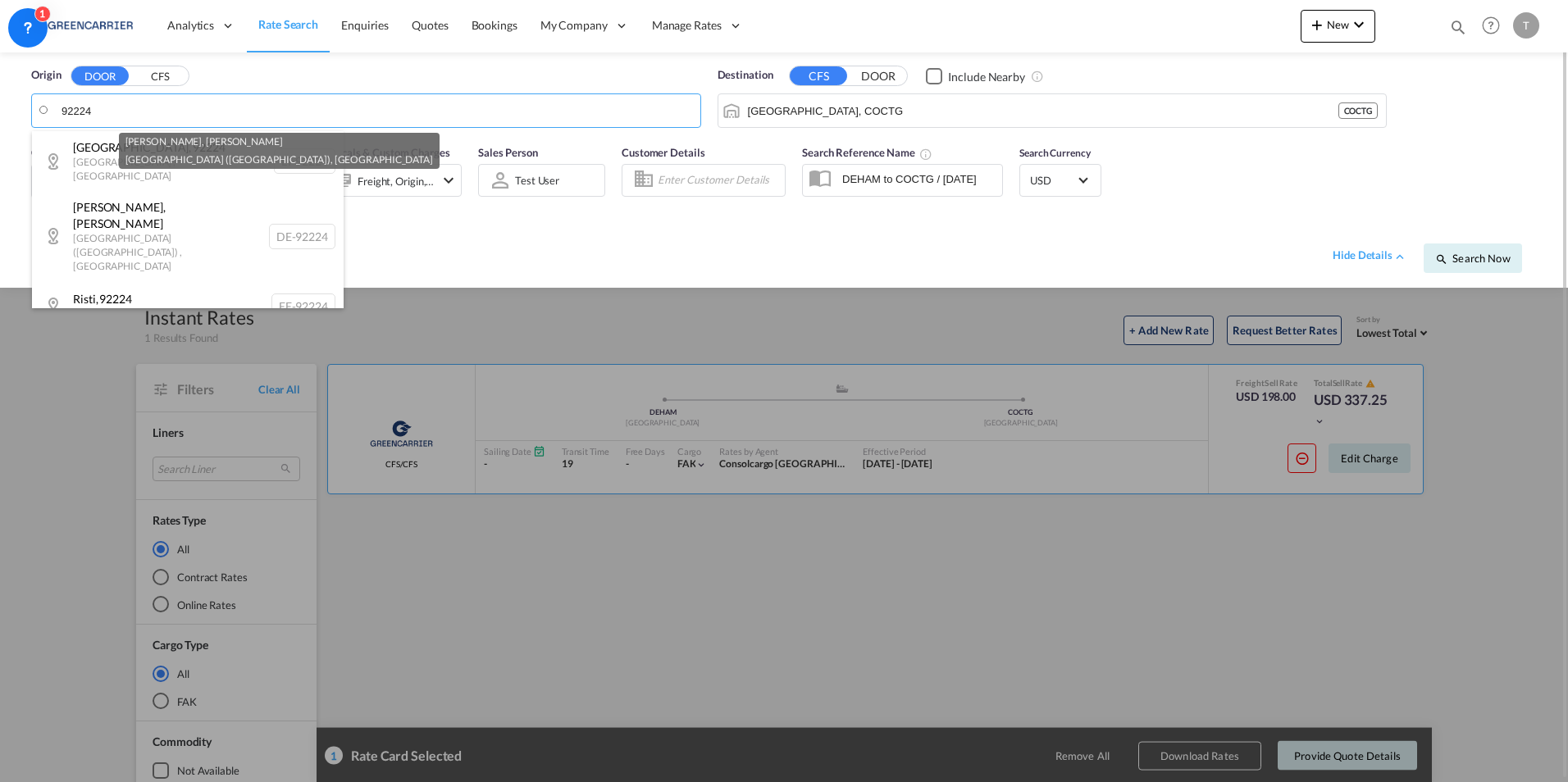 drag, startPoint x: 183, startPoint y: 207, endPoint x: 312, endPoint y: 218, distance: 129.4681 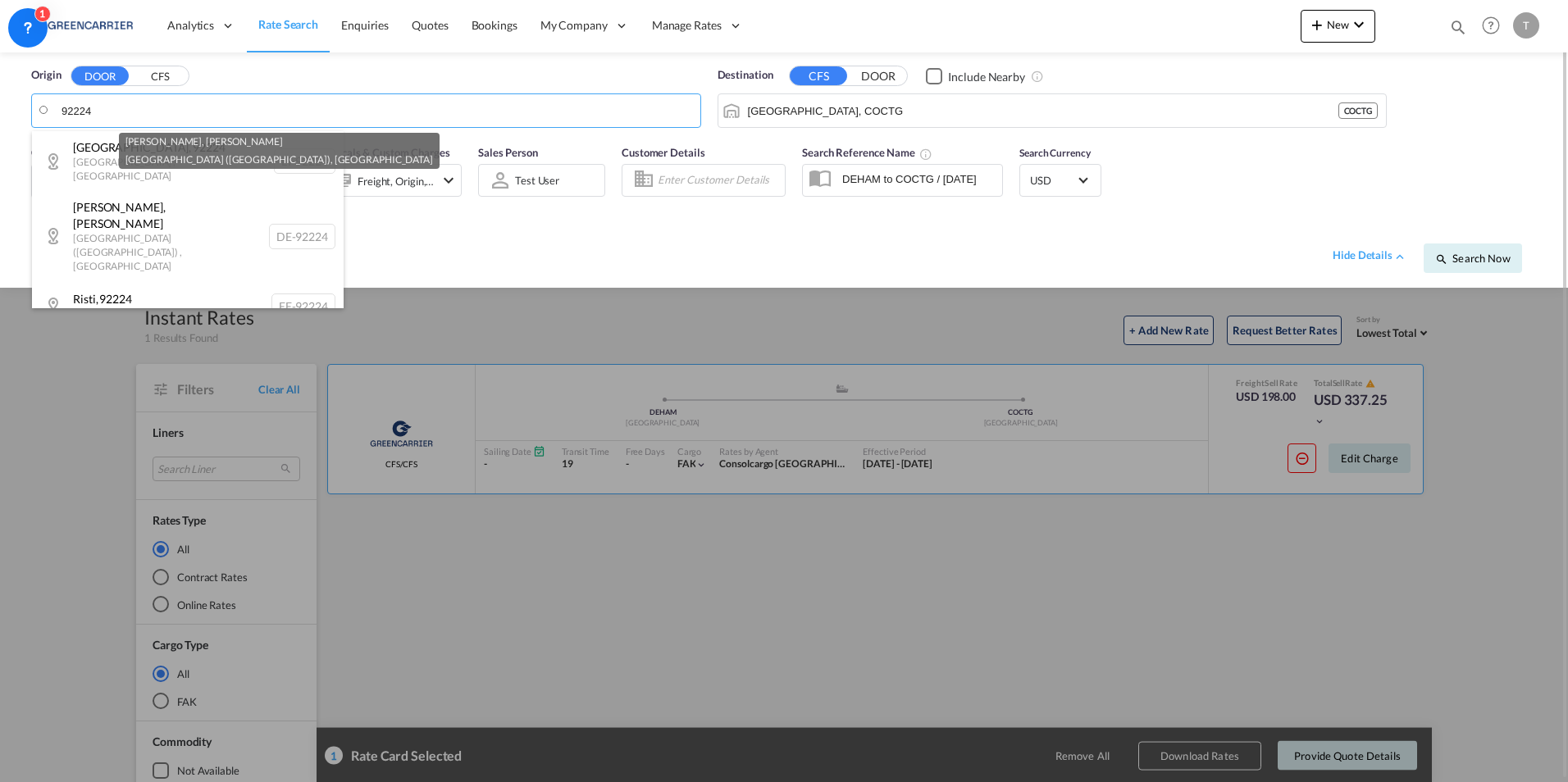 click on "Amberg ,
Amberg
Bayern (Bavaria)
,
Germany
DE-92224" at bounding box center (188, 236) 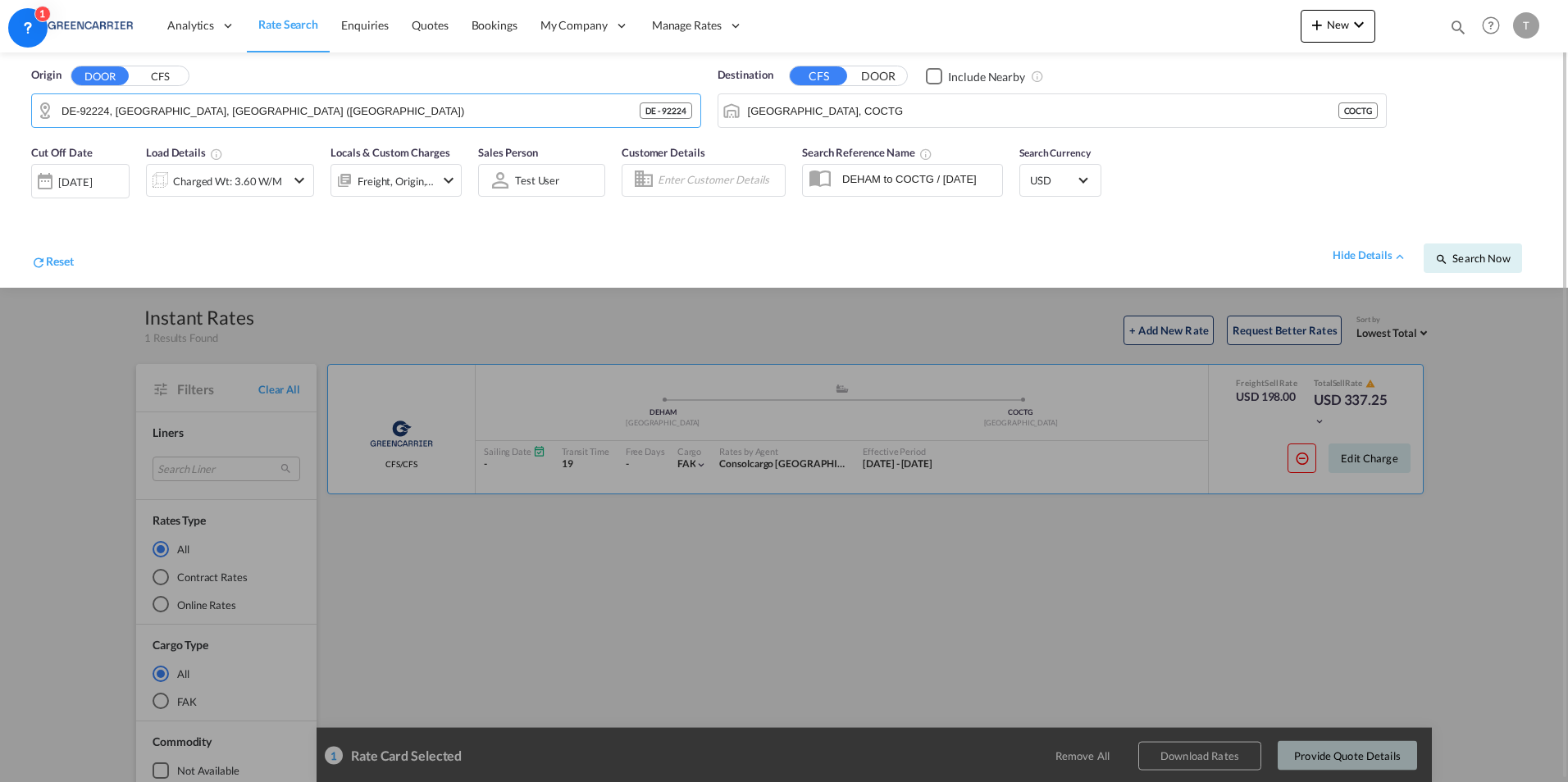 drag, startPoint x: 1460, startPoint y: 258, endPoint x: 1567, endPoint y: 234, distance: 109.65856 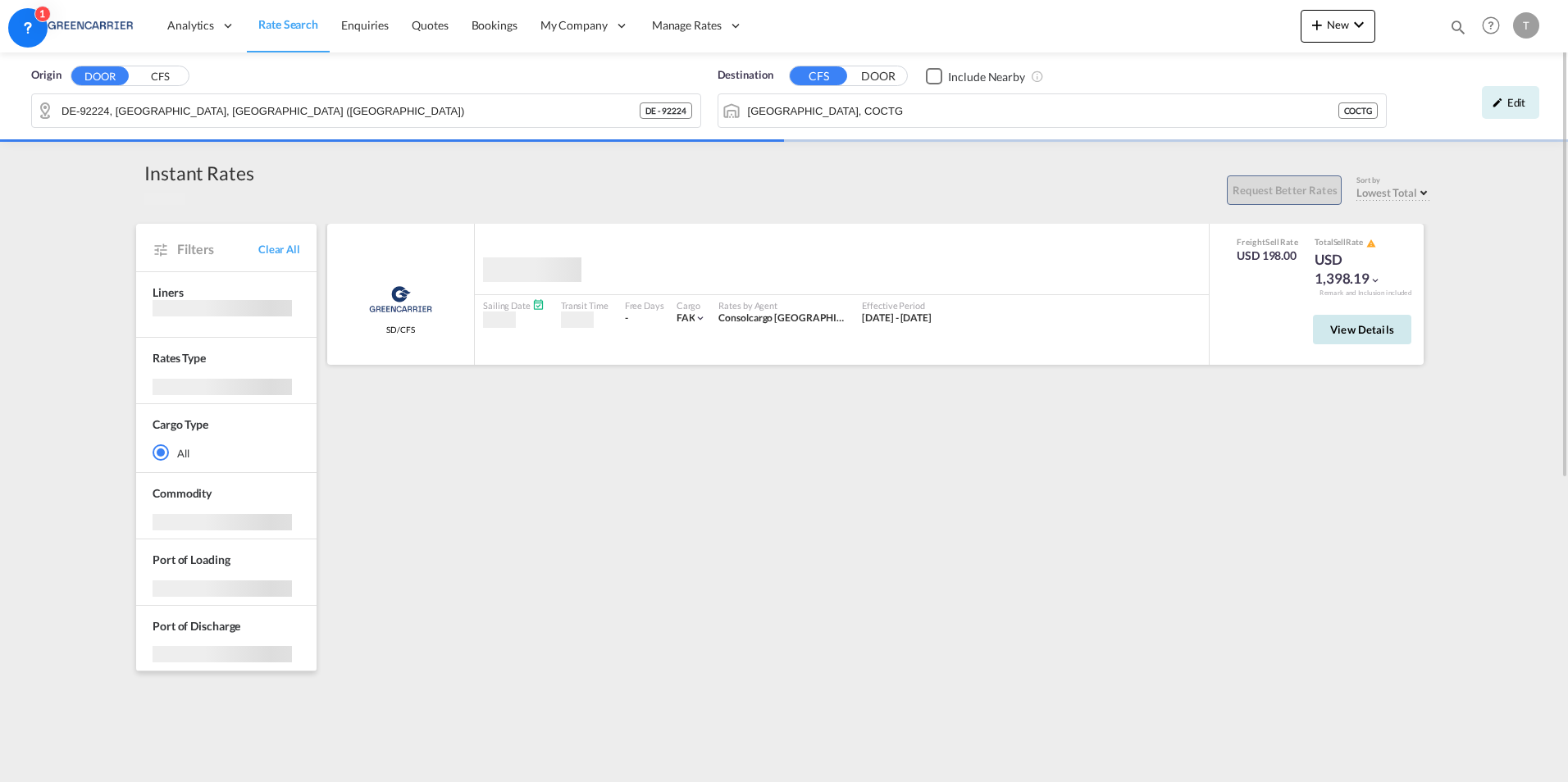 click on "View Details" at bounding box center (1362, 330) 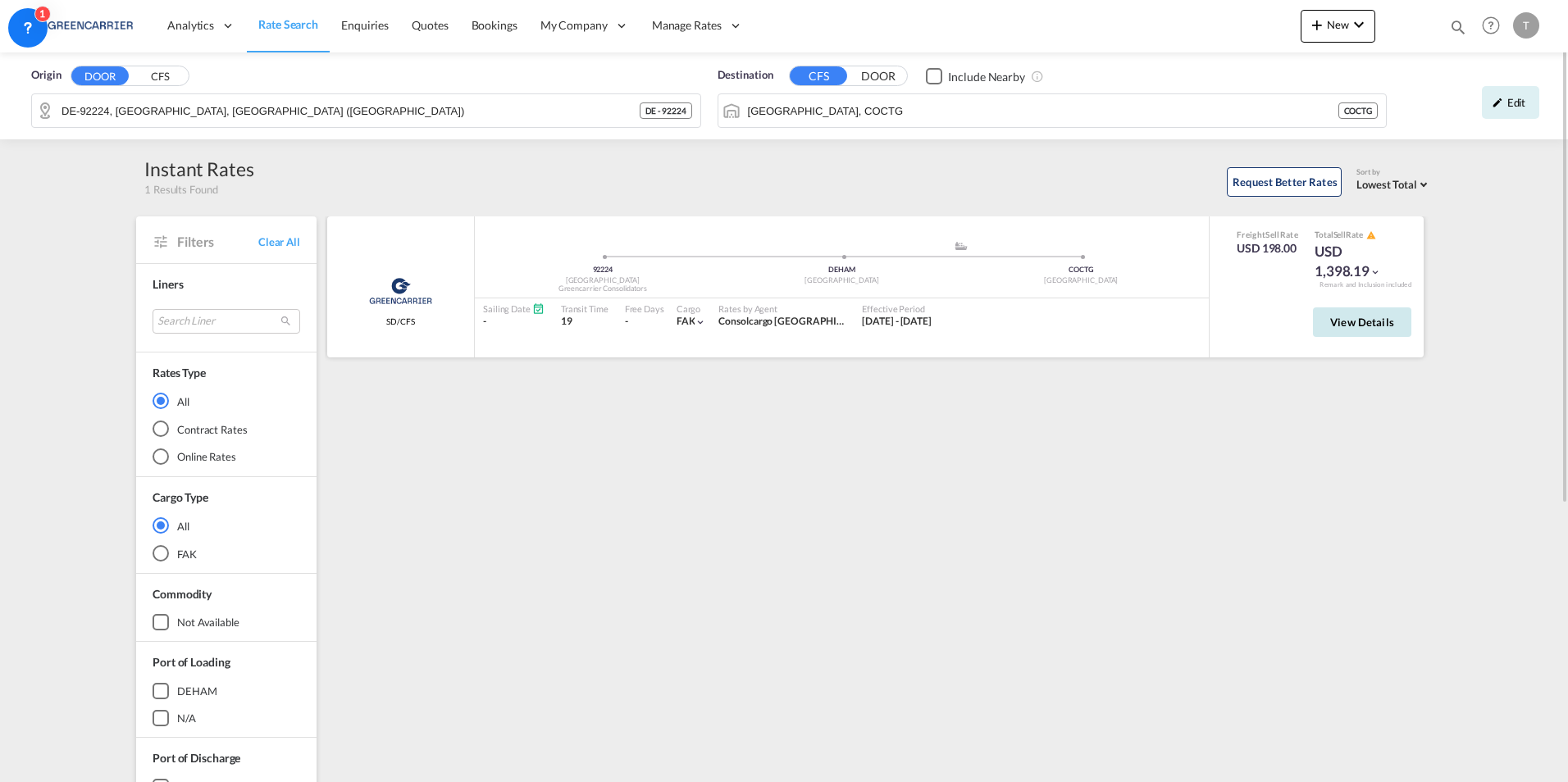 click on "View Details" at bounding box center [1362, 322] 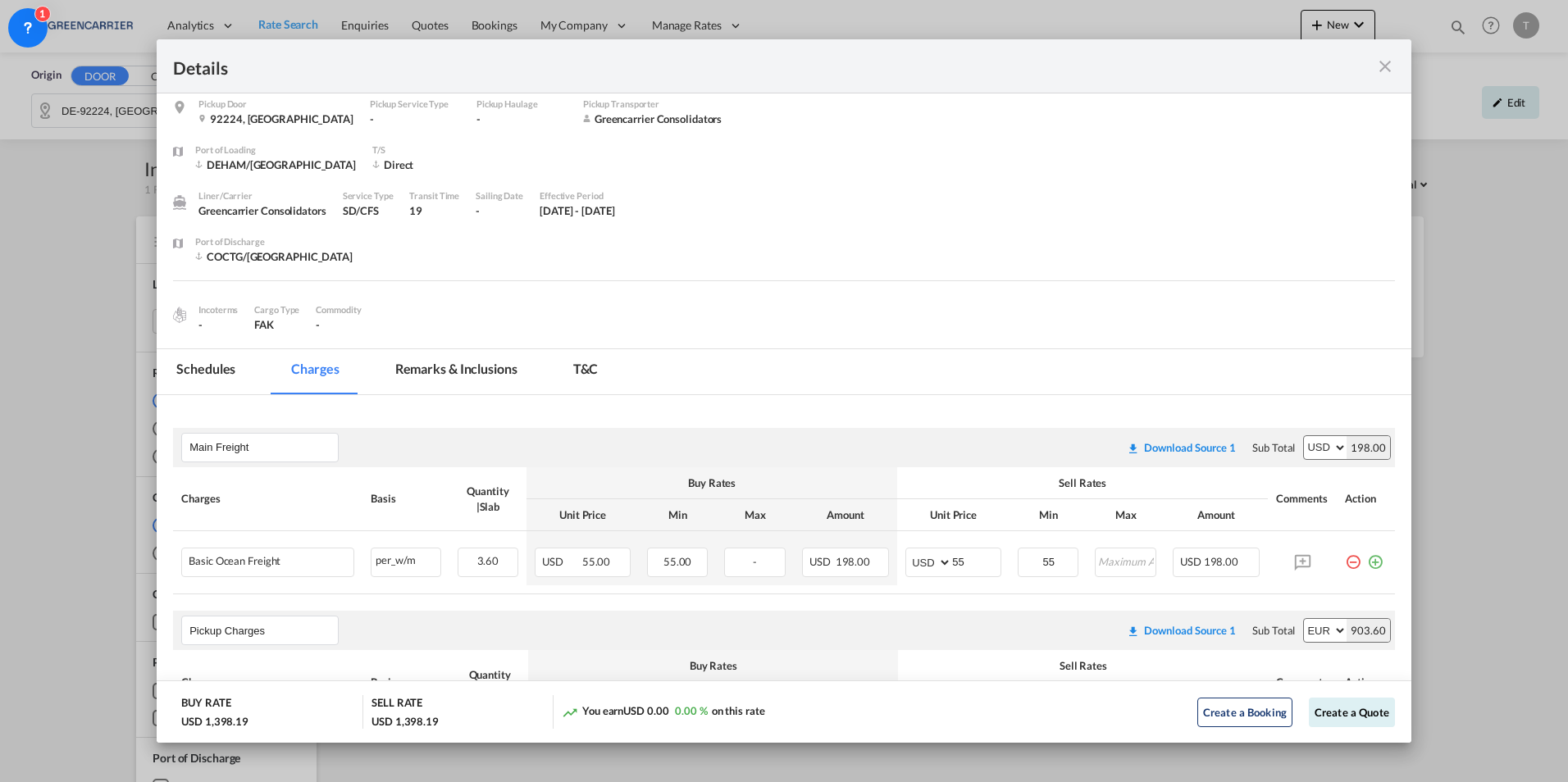 scroll, scrollTop: 0, scrollLeft: 0, axis: both 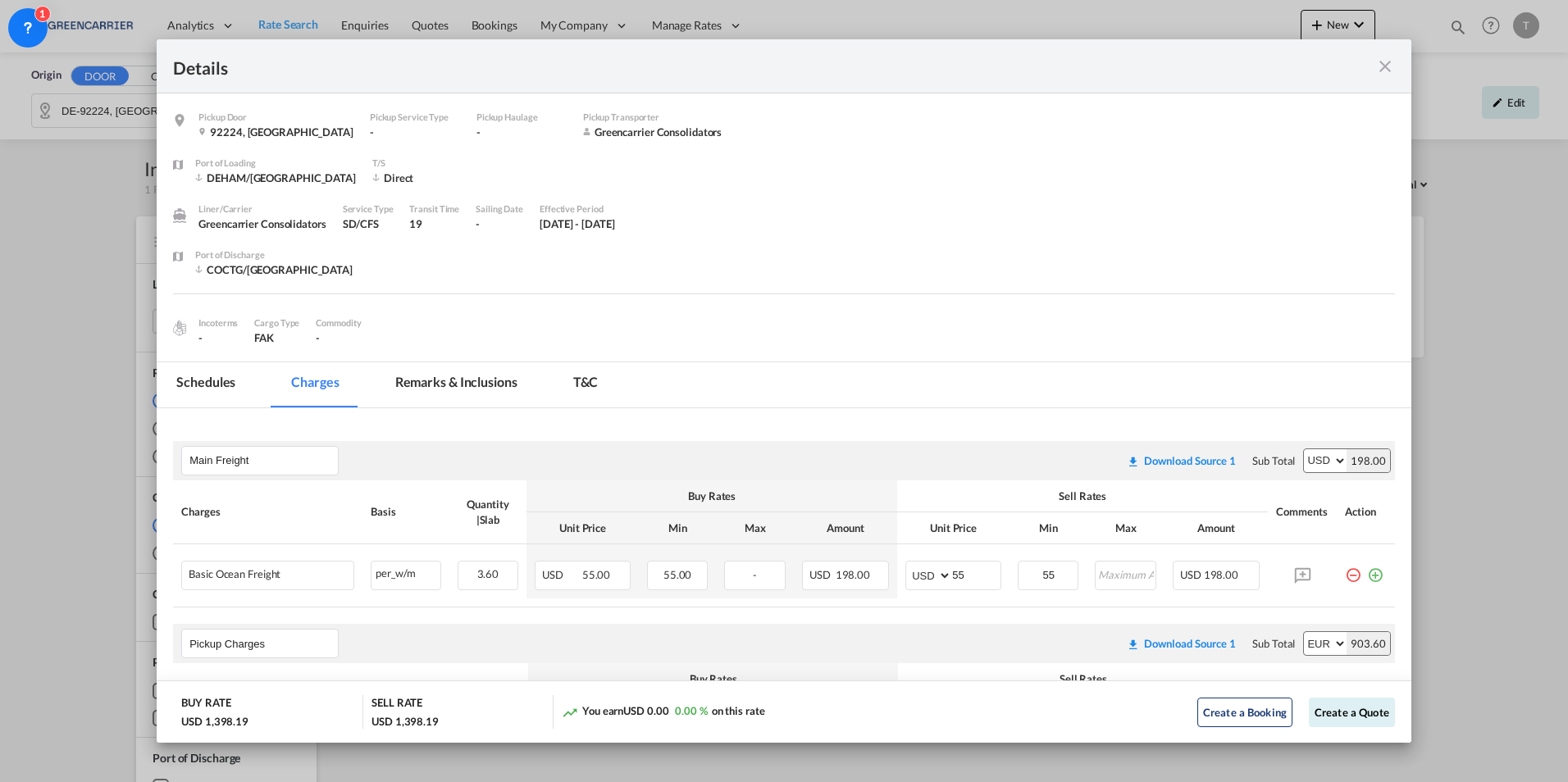 click at bounding box center [1385, 66] 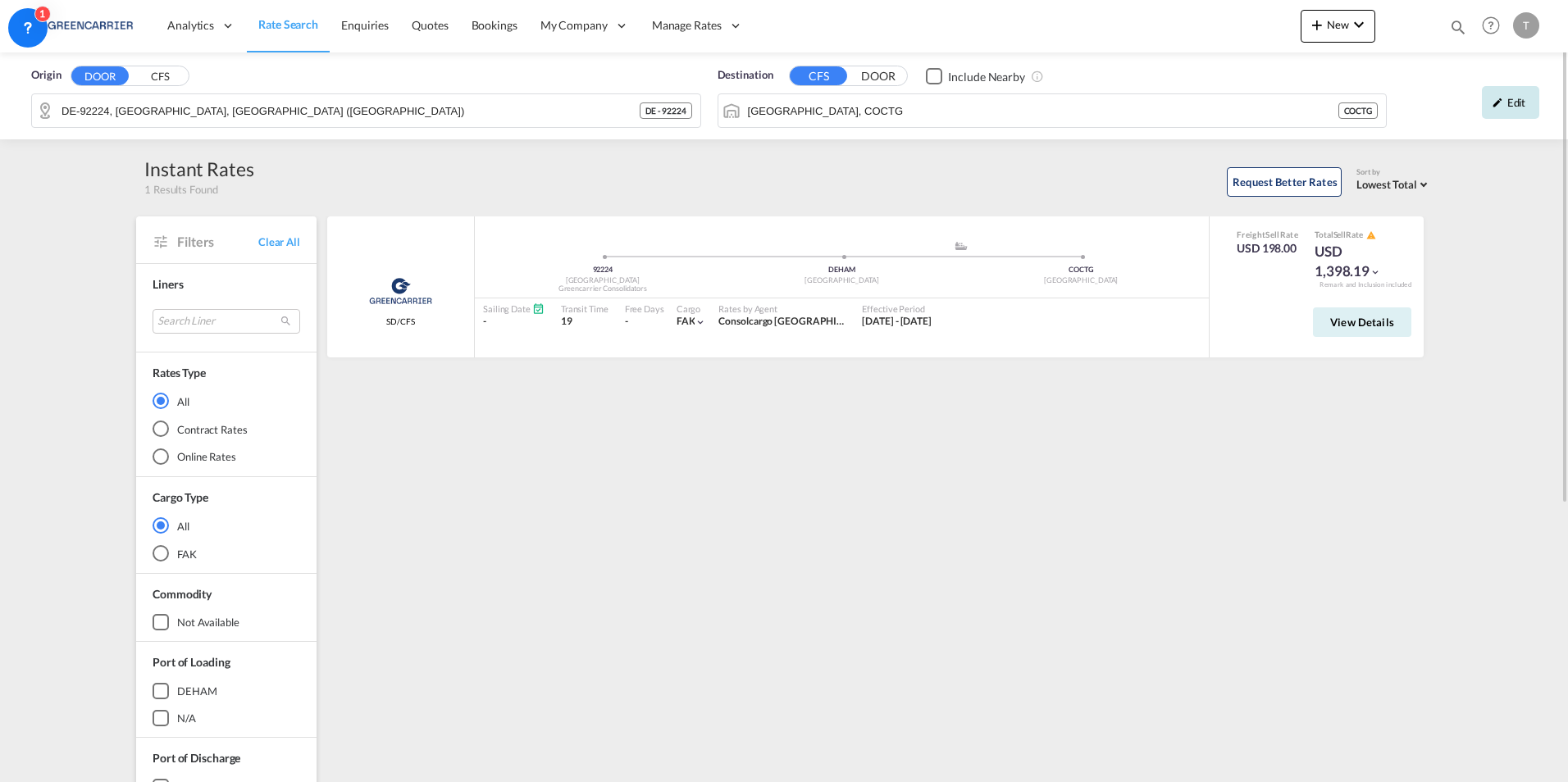 click on "Edit" at bounding box center (1511, 102) 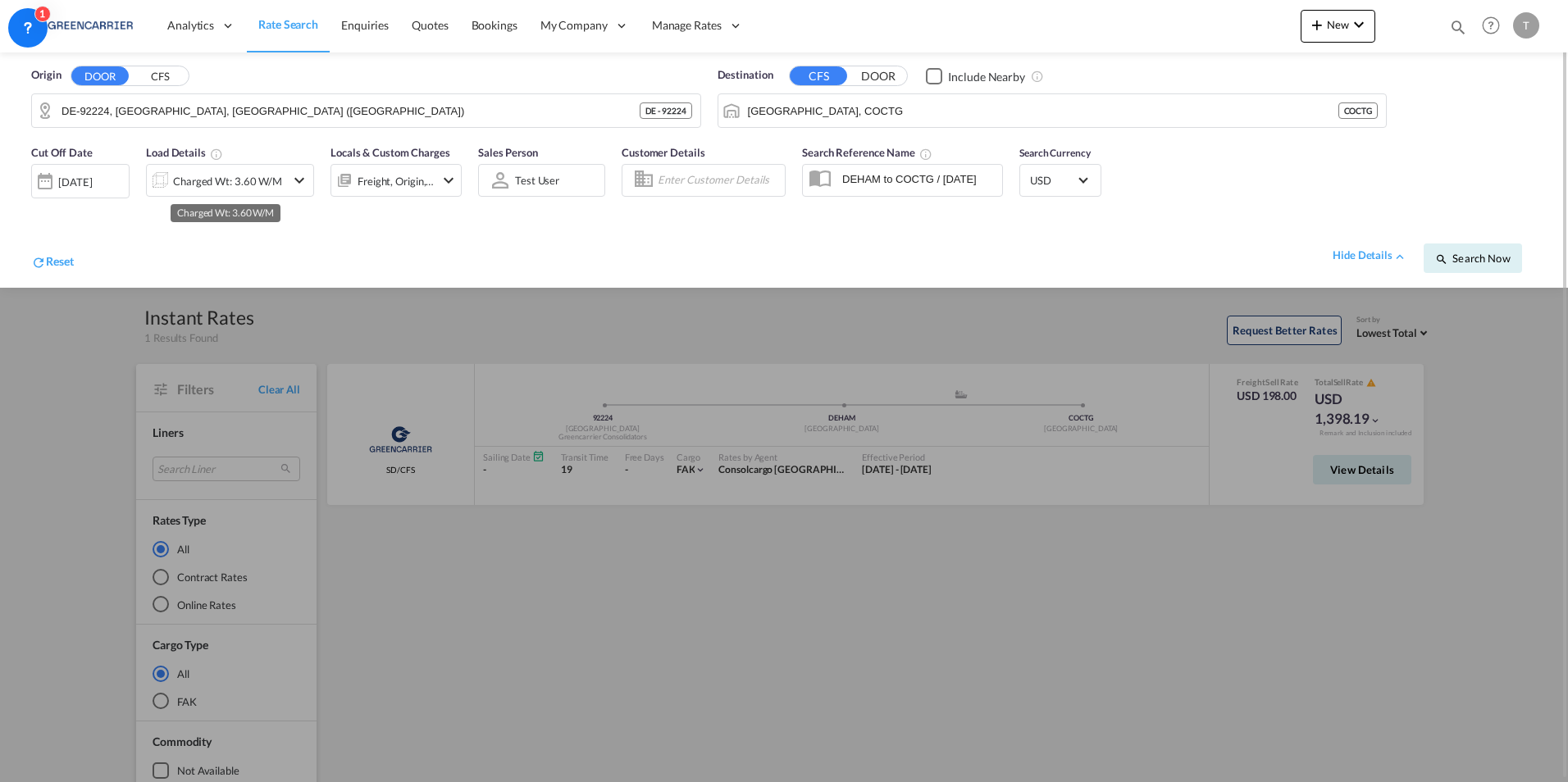 click on "Charged Wt: 3.60 W/M" at bounding box center (227, 181) 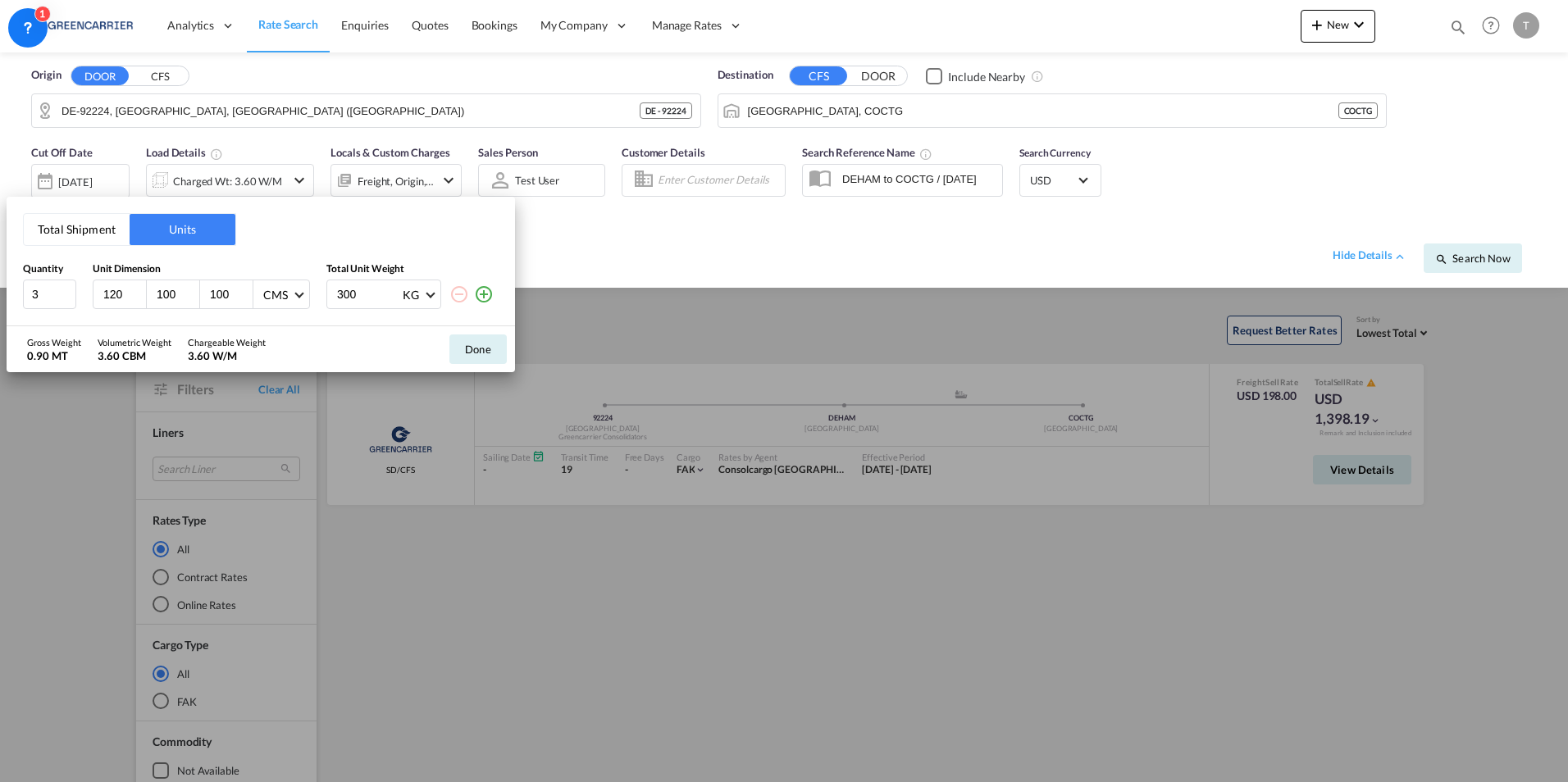 click on "300" at bounding box center (368, 294) 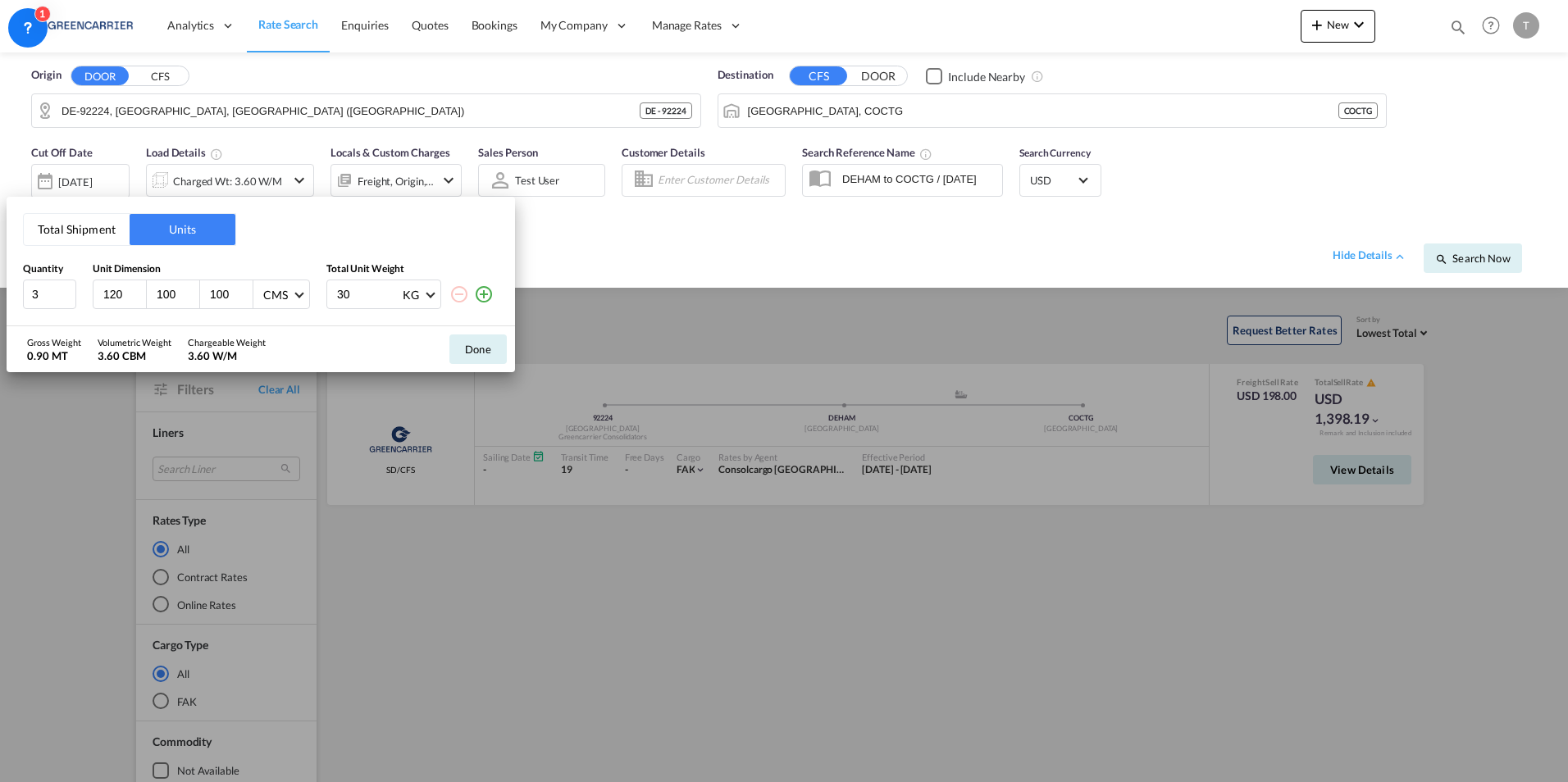 type on "3" 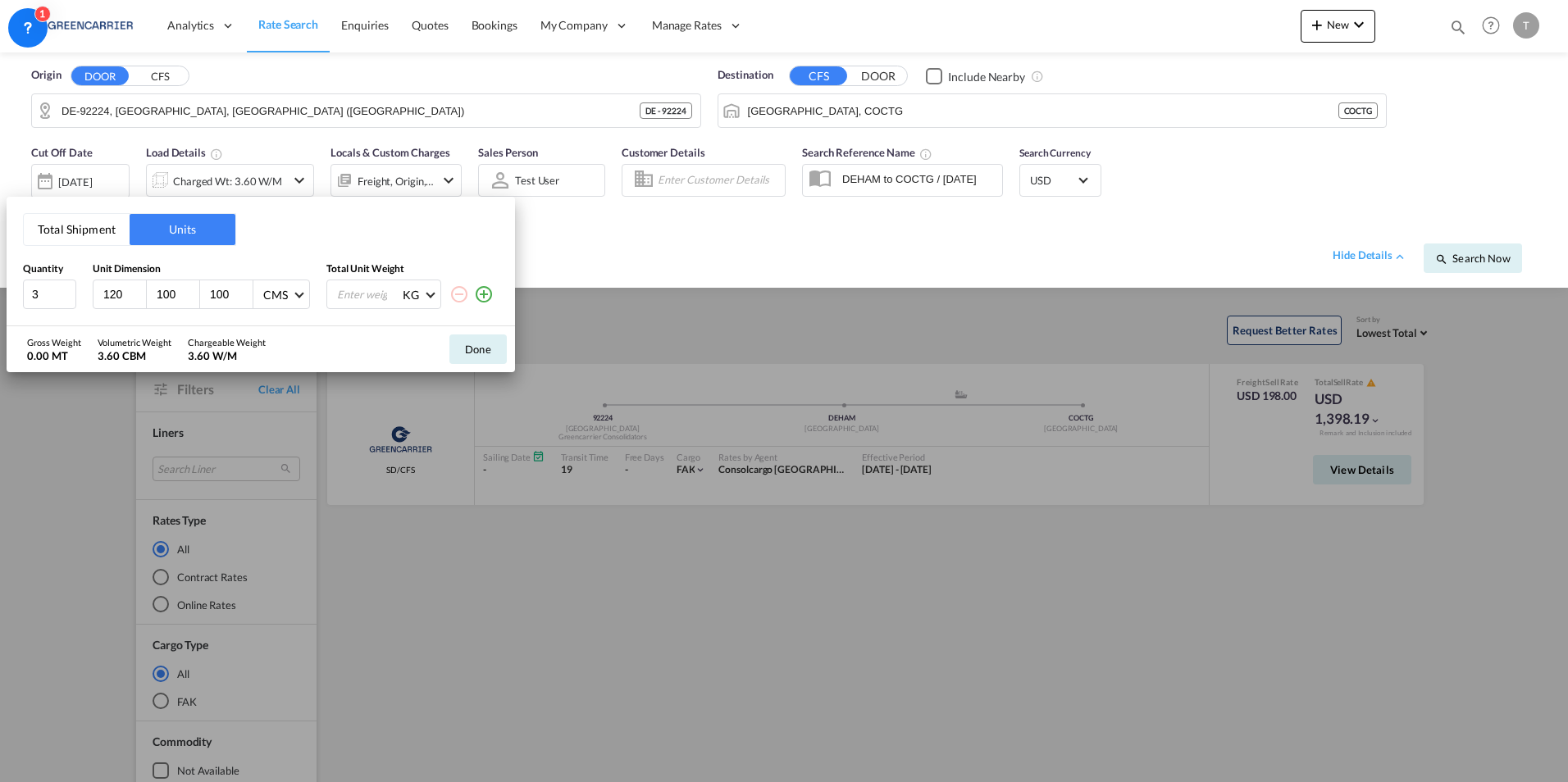 type on "9" 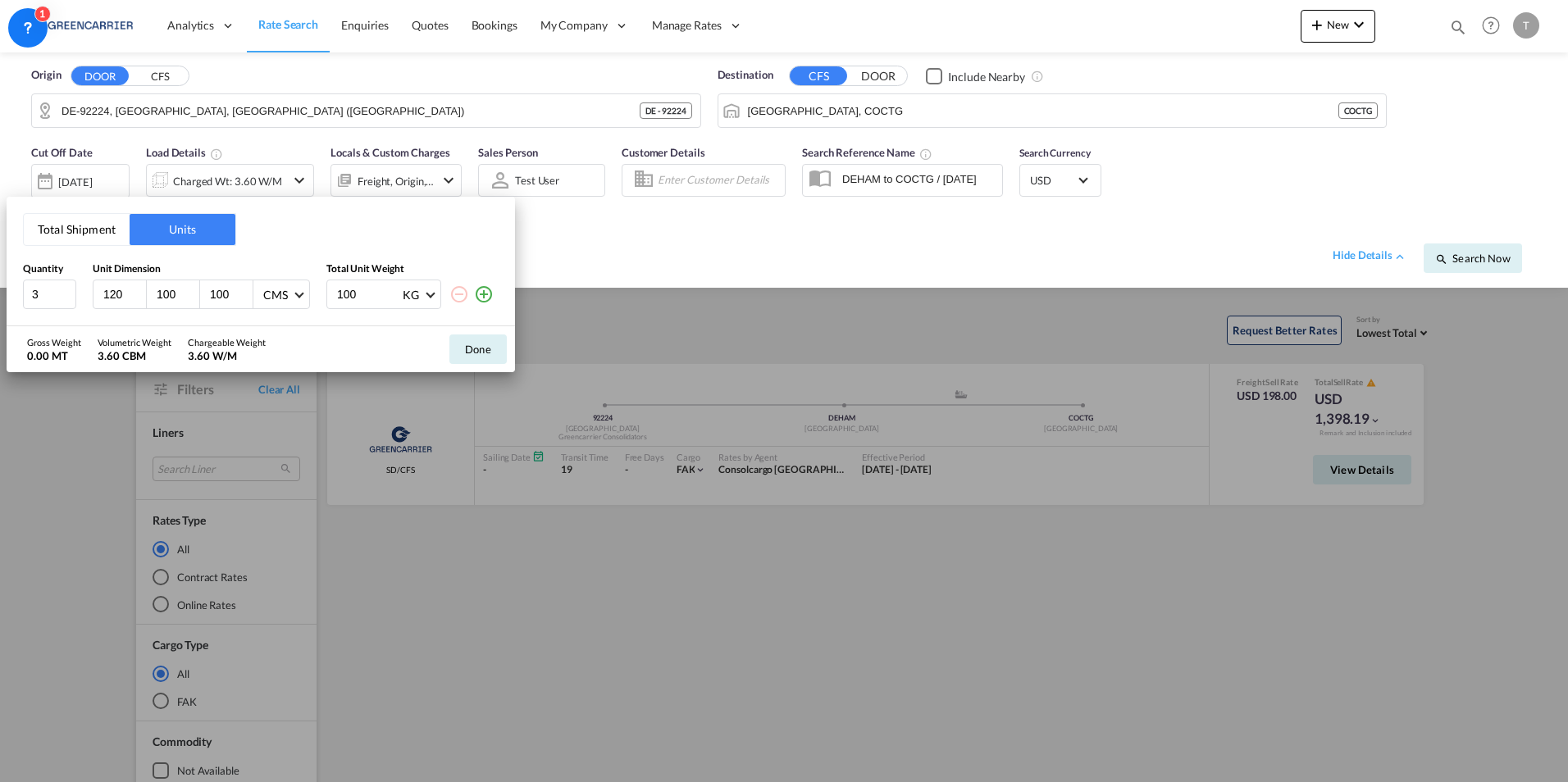 type on "100" 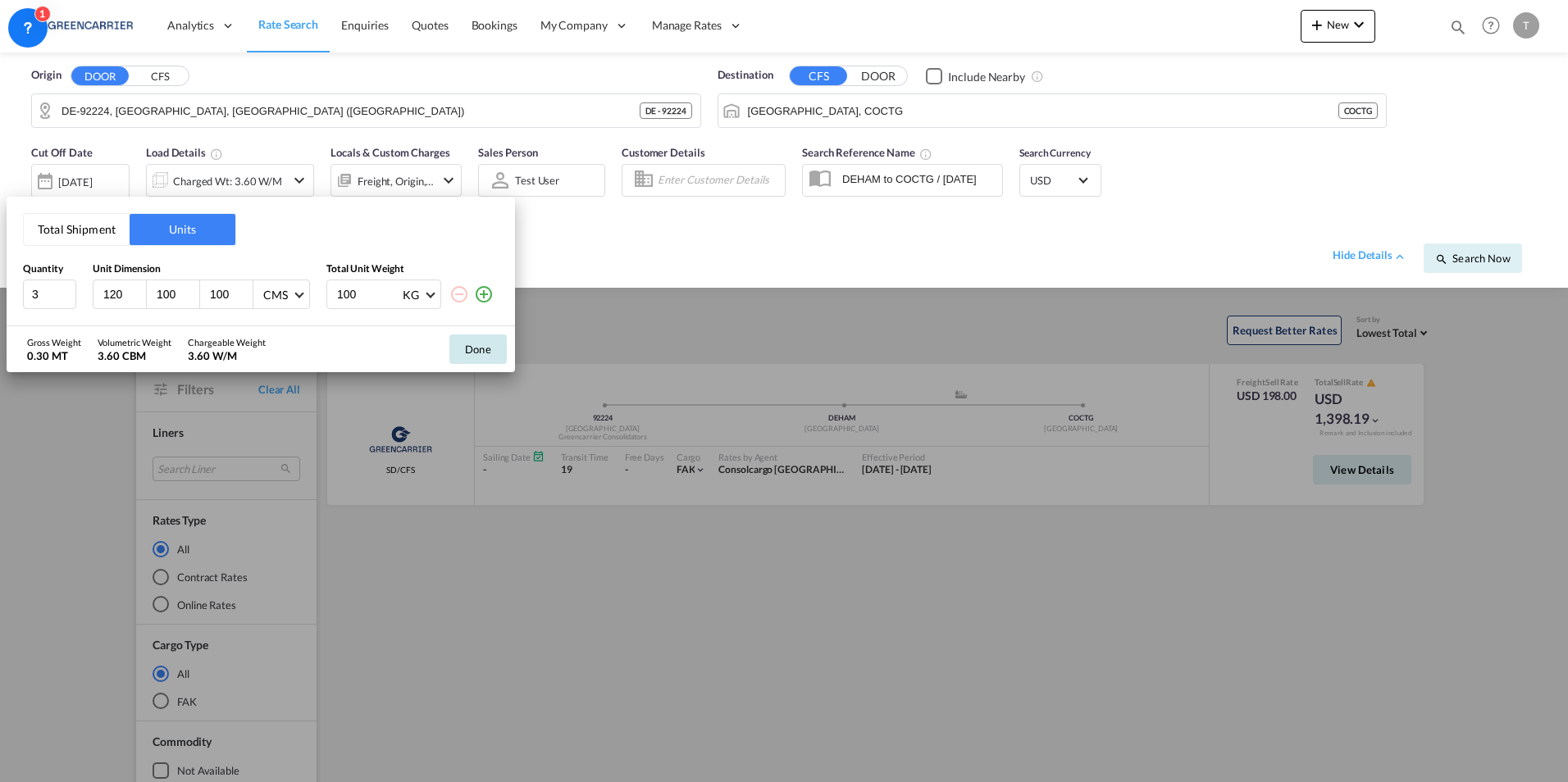 click on "Done" at bounding box center [478, 349] 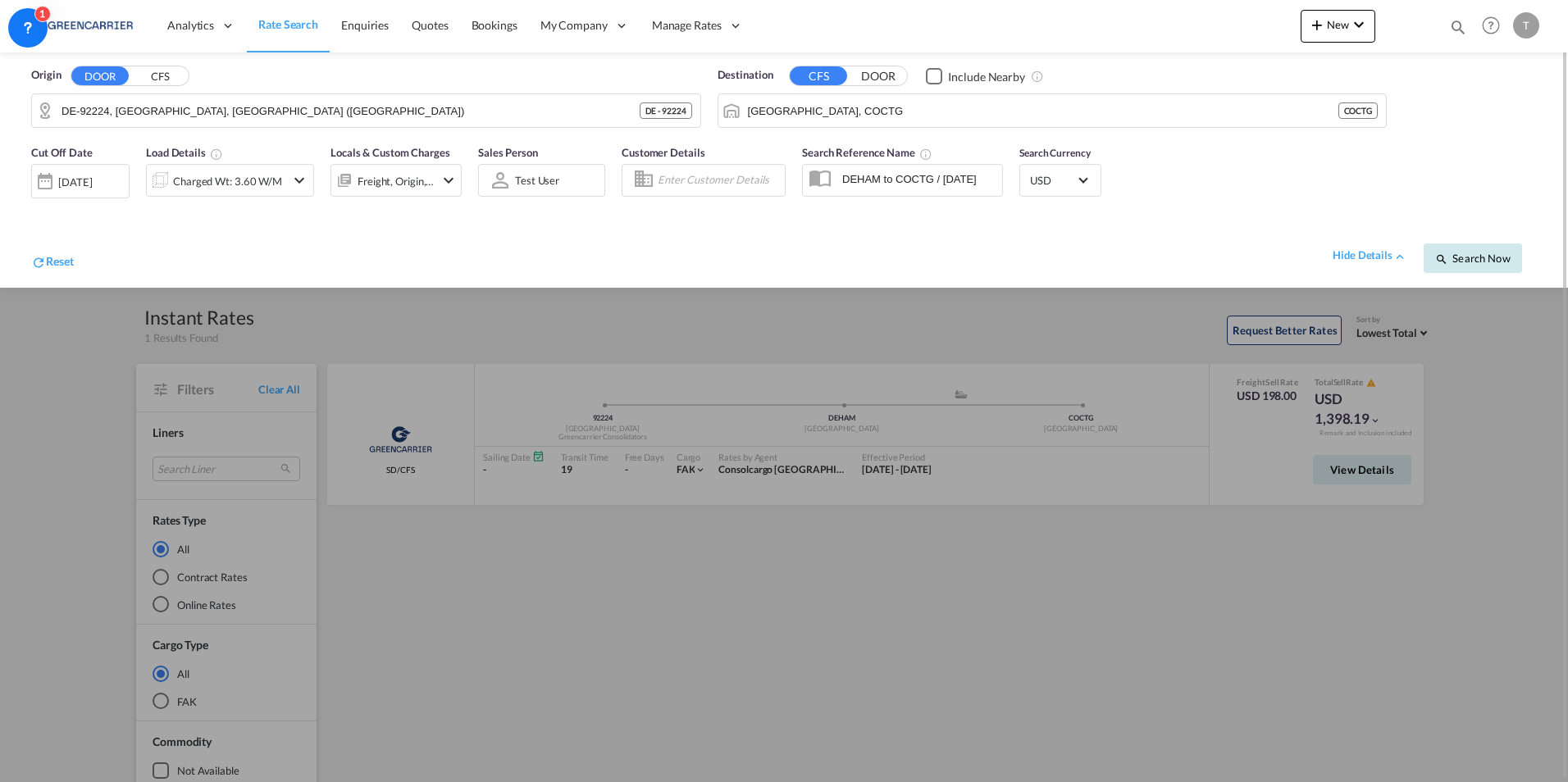 click on "Search Now" at bounding box center (1472, 258) 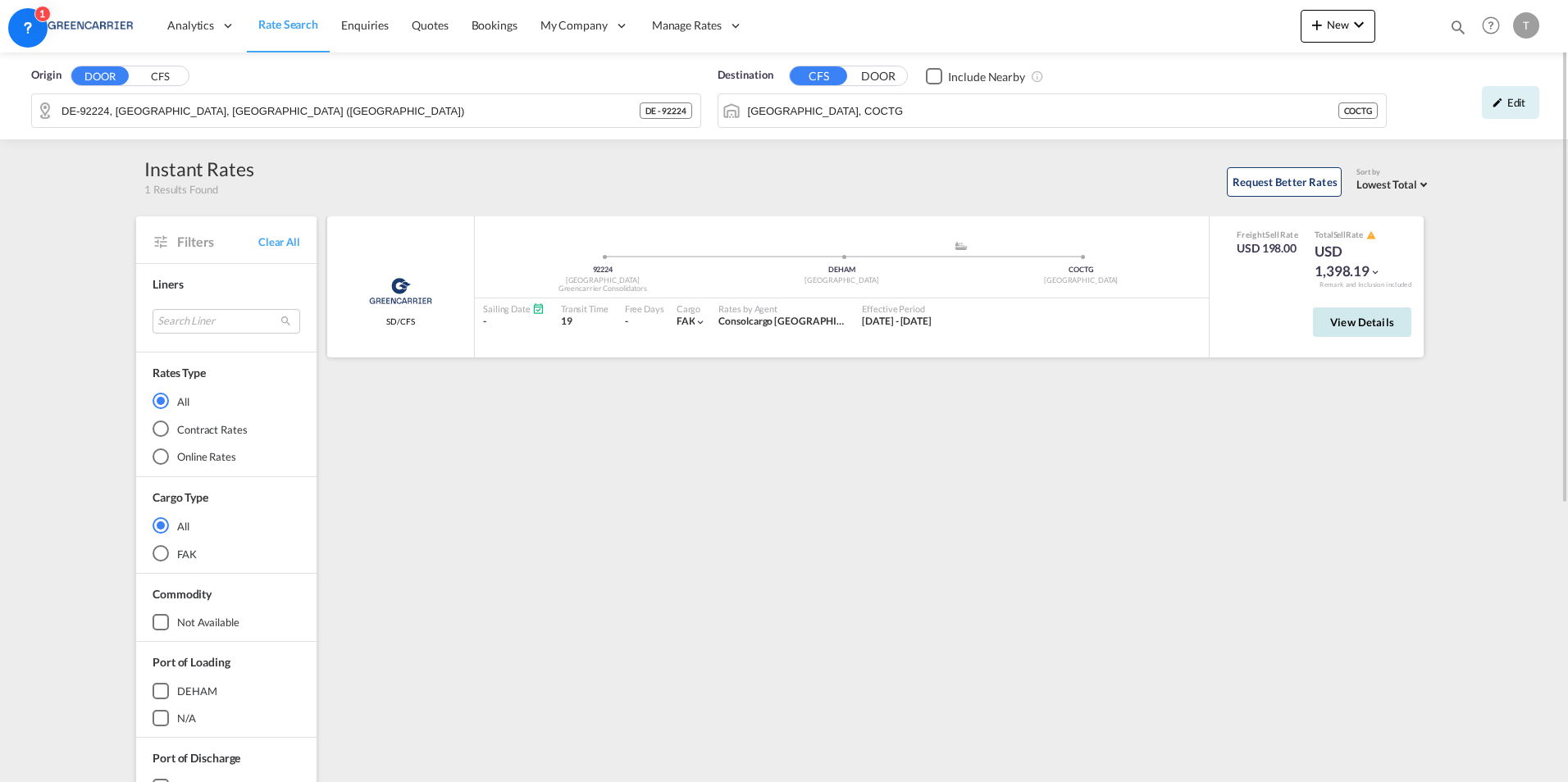 click on "View Details" at bounding box center (1362, 322) 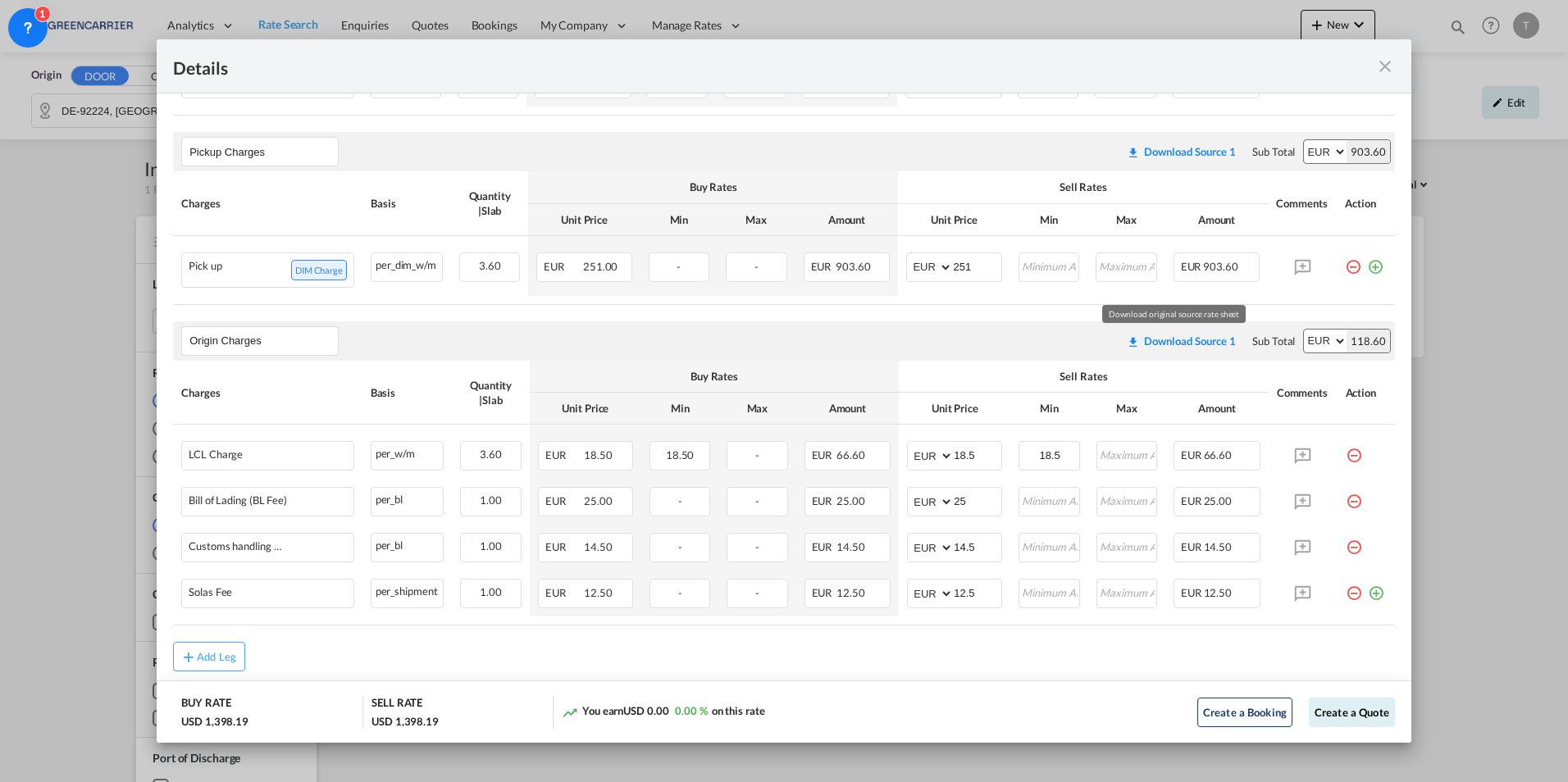 scroll, scrollTop: 410, scrollLeft: 0, axis: vertical 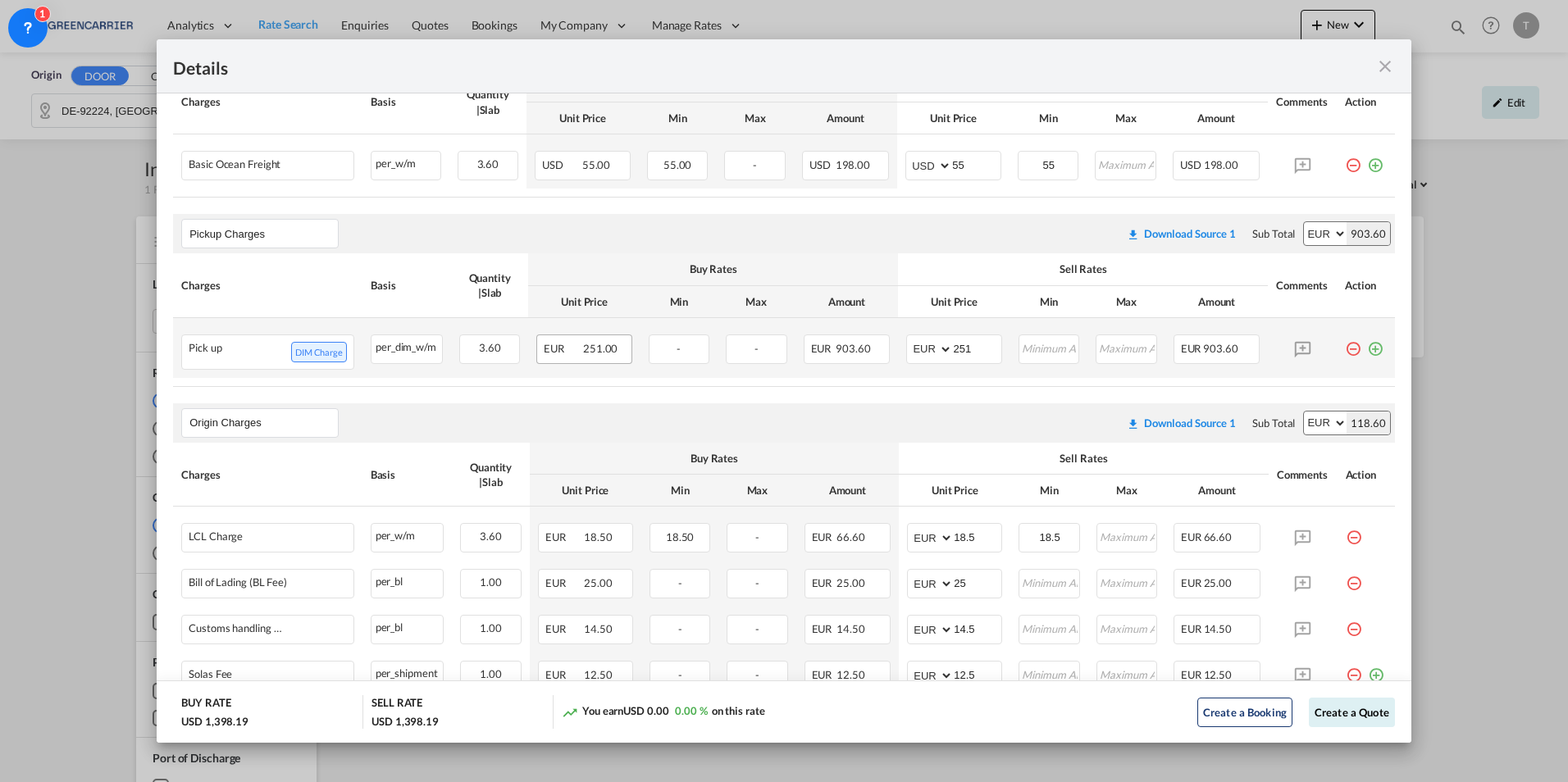 click on "251.00" at bounding box center [600, 348] 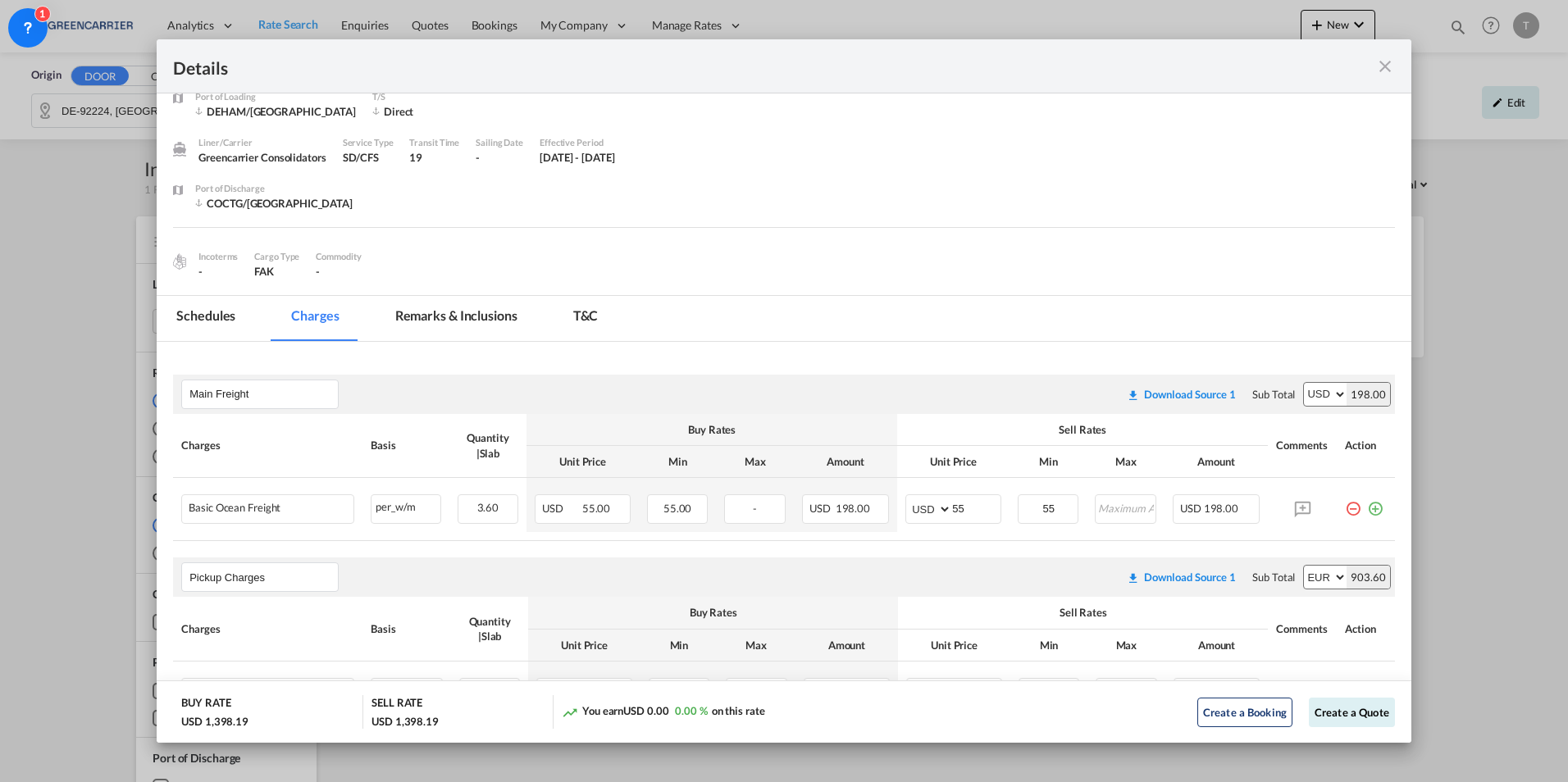 scroll, scrollTop: 0, scrollLeft: 0, axis: both 